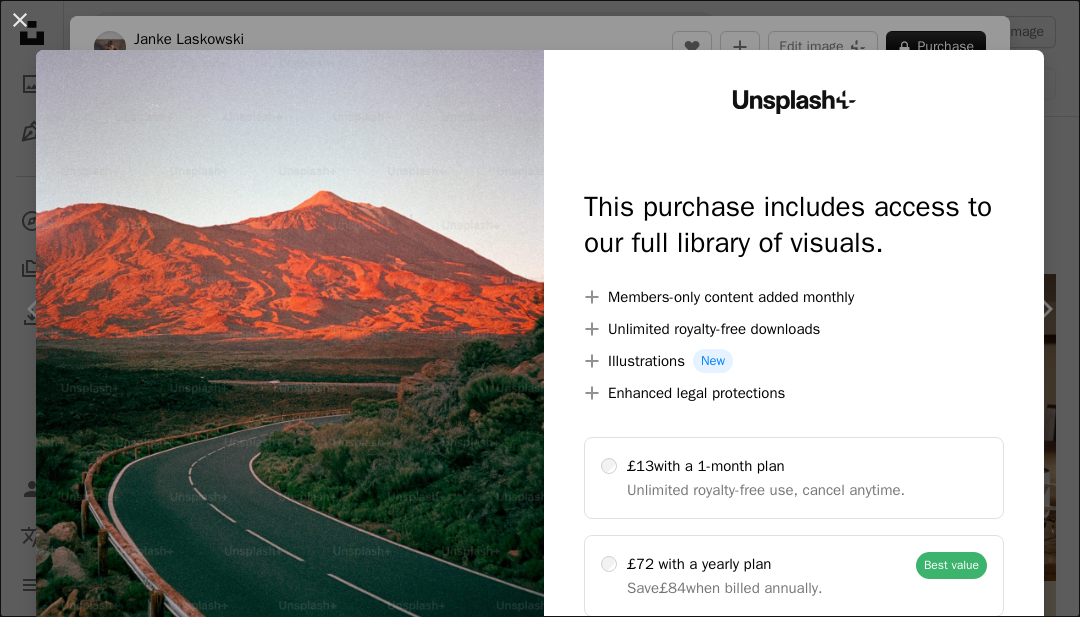 scroll, scrollTop: 9895, scrollLeft: 0, axis: vertical 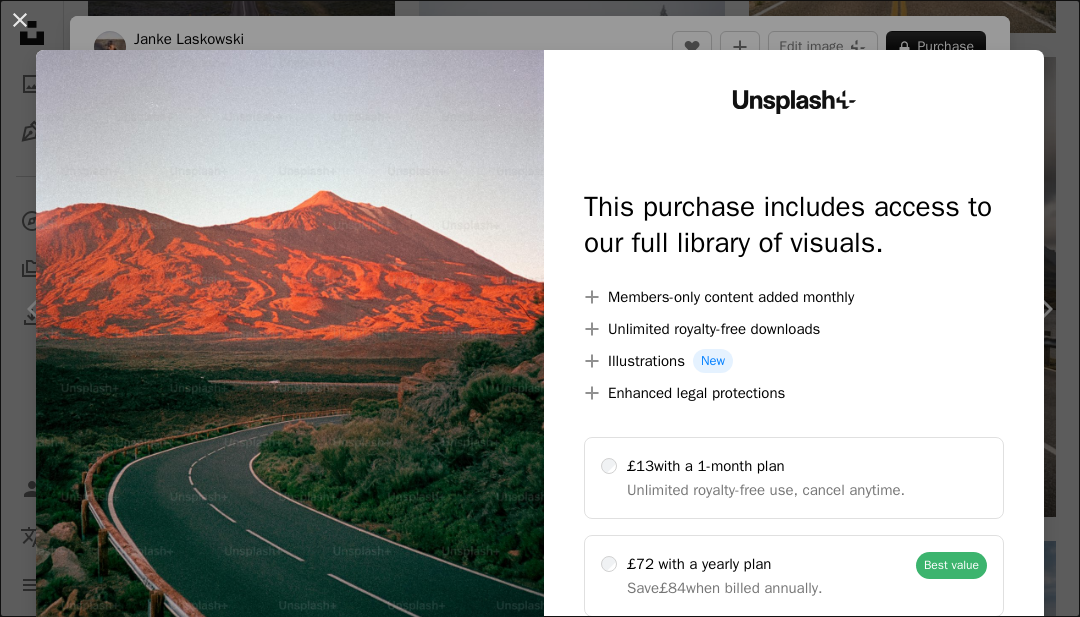 click on "An X shape Unsplash+ This purchase includes access to our full library of visuals. A plus sign Members-only content added monthly A plus sign Unlimited royalty-free downloads A plus sign Illustrations  New A plus sign Enhanced legal protections £13  with a 1-month plan Unlimited royalty-free use, cancel anytime. £72   with a yearly plan Save  £84  when billed annually. Best value Continue with purchase Taxes where applicable. Renews automatically. Cancel anytime." at bounding box center [540, 308] 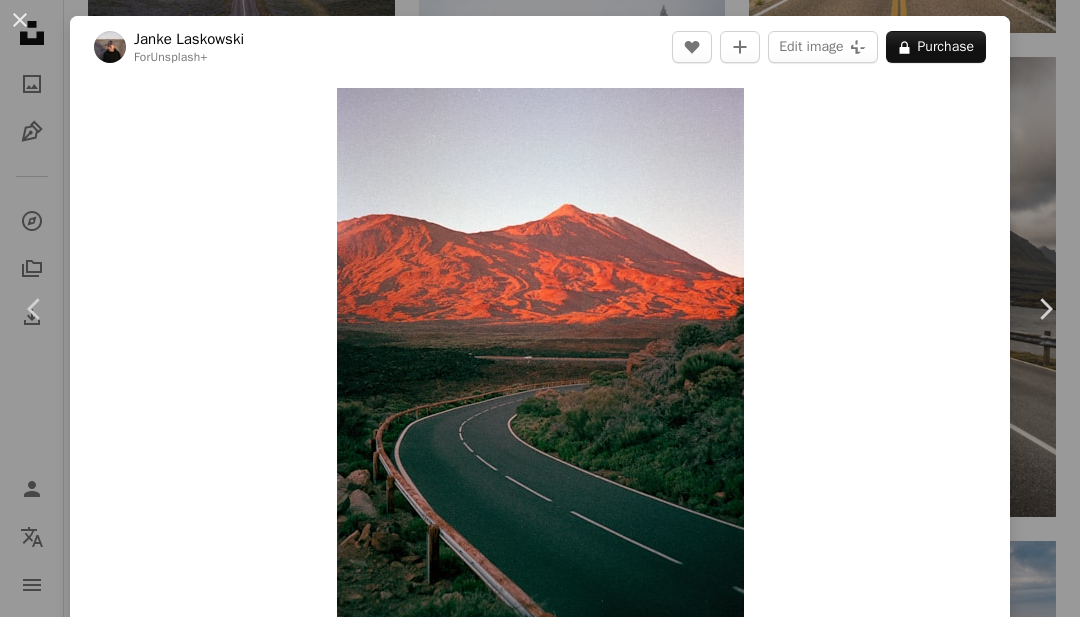 click on "An X shape" at bounding box center [20, 20] 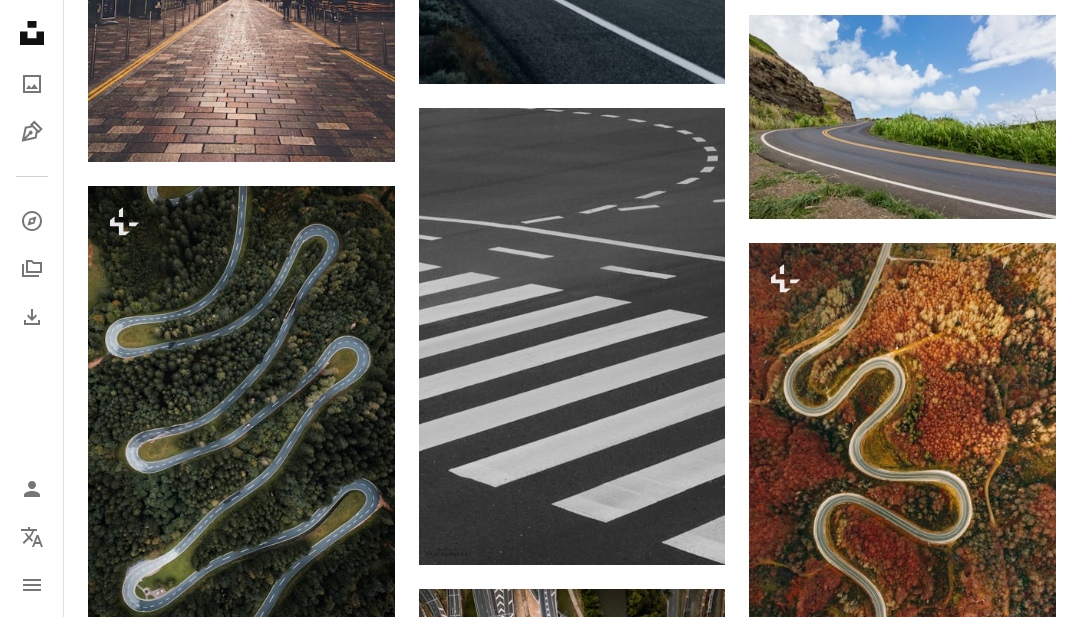 scroll, scrollTop: 8355, scrollLeft: 0, axis: vertical 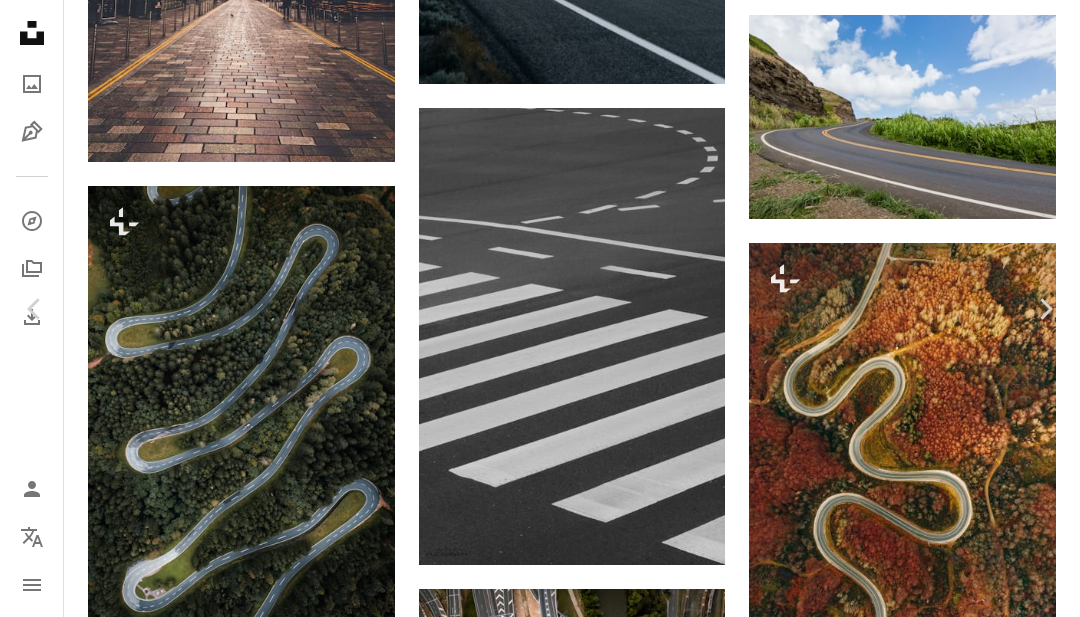 click on "An X shape Chevron left Chevron right [FIRST] [LAST] kyaw_zay_ya A heart A plus sign Edit image   Plus sign for Unsplash+ Download free Chevron down Zoom in Views 1,700,646 Downloads 19,904 Featured in Photos A forward-right arrow Share Info icon Info More Actions Calendar outlined Published on  [MONTH] [DAY], [YEAR] Camera NIKON CORPORATION, NIKON D7200 Safety Free to use under the  Unsplash License road grey asphalt rug zebra crossing tarmac Public domain images Browse premium related images on iStock  |  Save 20% with code UNSPLASH20 View more on iStock  ↗ Related images A heart A plus sign [FIRST] [LAST] Available for hire A checkmark inside of a circle Arrow pointing down Plus sign for Unsplash+ A heart A plus sign [FIRST] [LAST] For  Unsplash+ A lock   Purchase A heart A plus sign [FIRST] [LAST] Arrow pointing down A heart A plus sign [FIRST] Arrow pointing down A heart A plus sign [FIRST] [LAST] Arrow pointing down Plus sign for Unsplash+ A heart A plus sign [FIRST] [LAST] For  Unsplash+ A lock   Purchase A heart" at bounding box center (540, 4646) 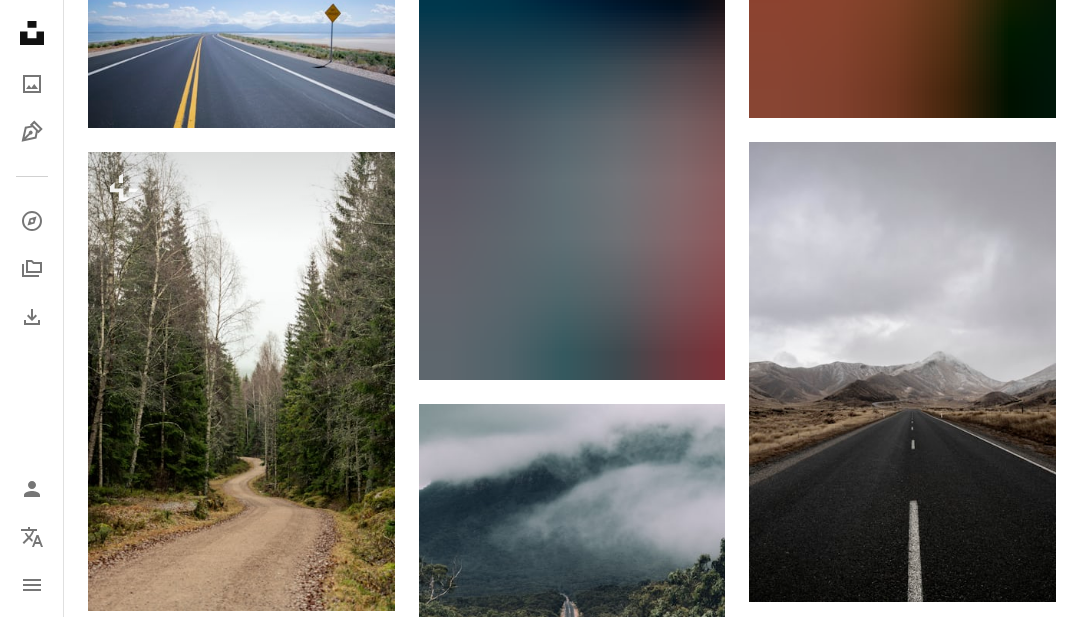 scroll, scrollTop: 13914, scrollLeft: 0, axis: vertical 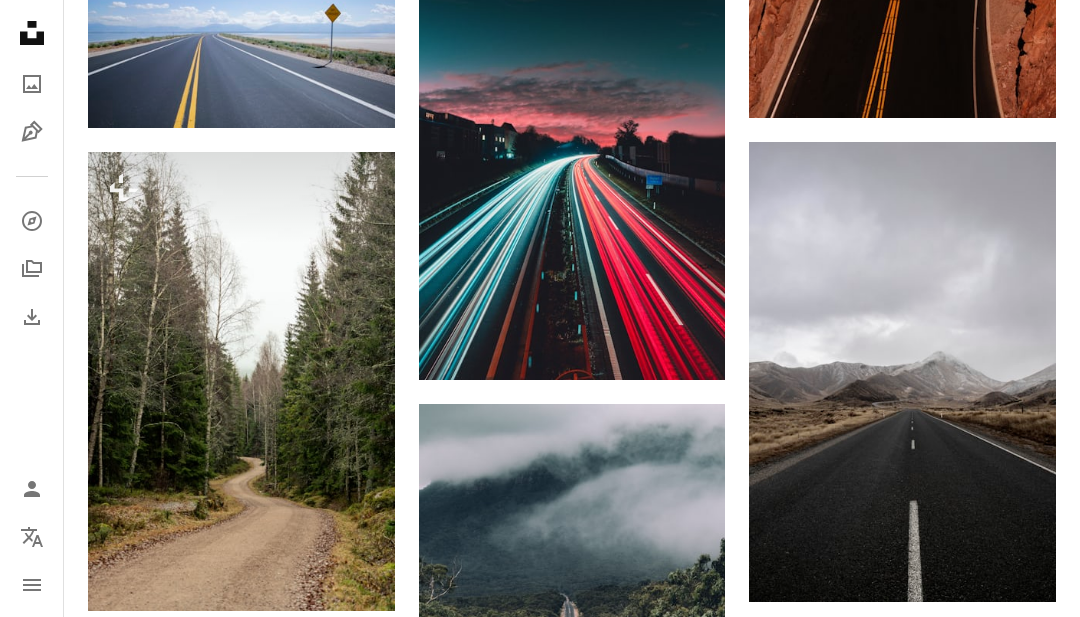 click at bounding box center [572, 150] 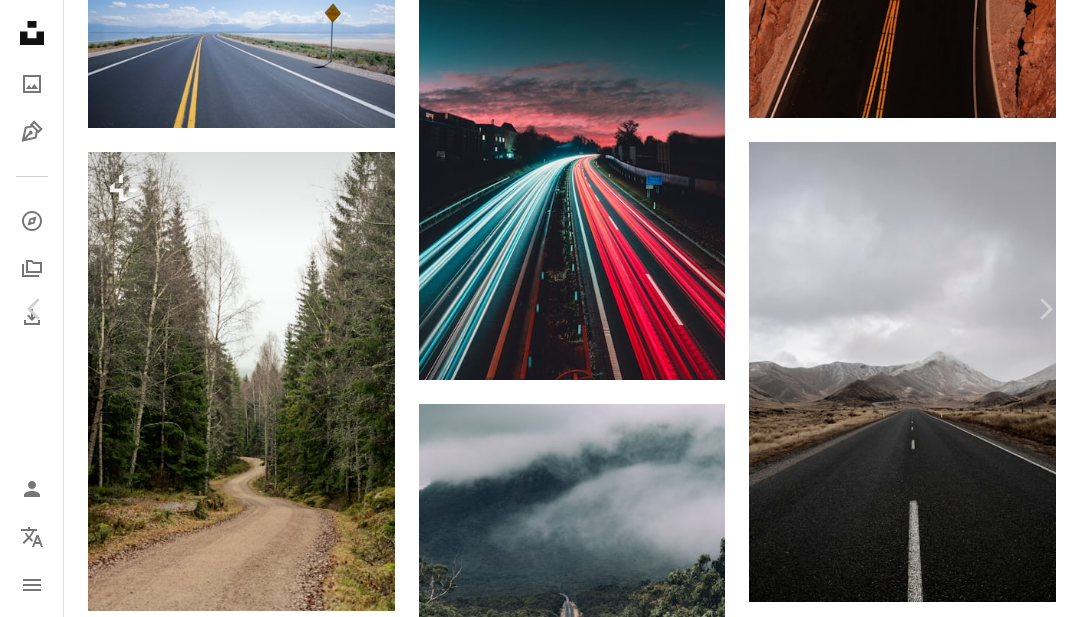click on "An X shape" at bounding box center [20, 20] 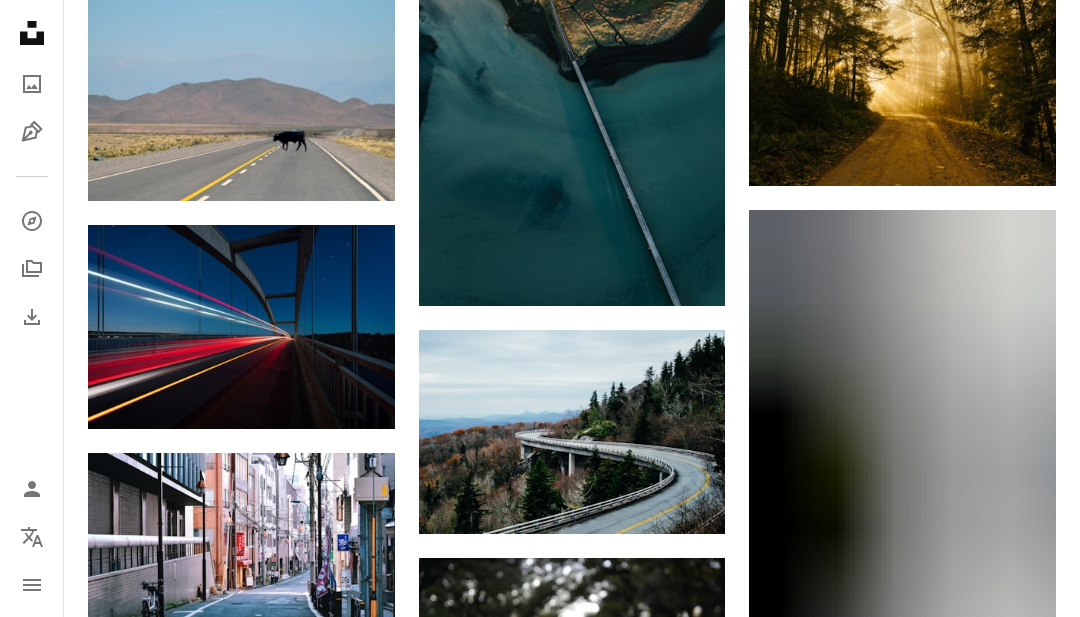 scroll, scrollTop: 16324, scrollLeft: 0, axis: vertical 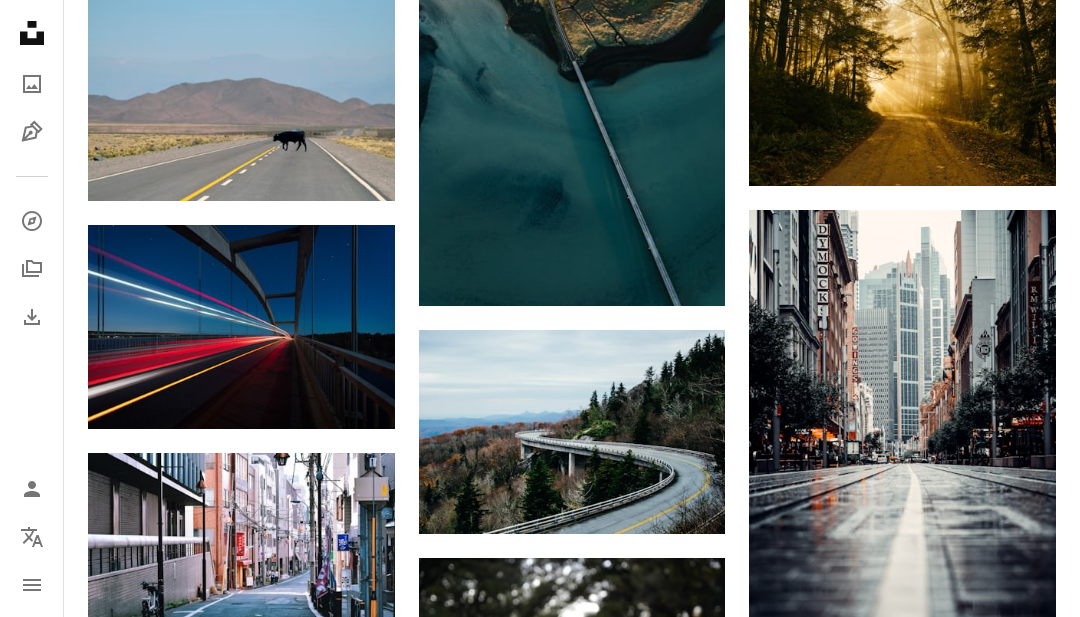 click at bounding box center [241, 327] 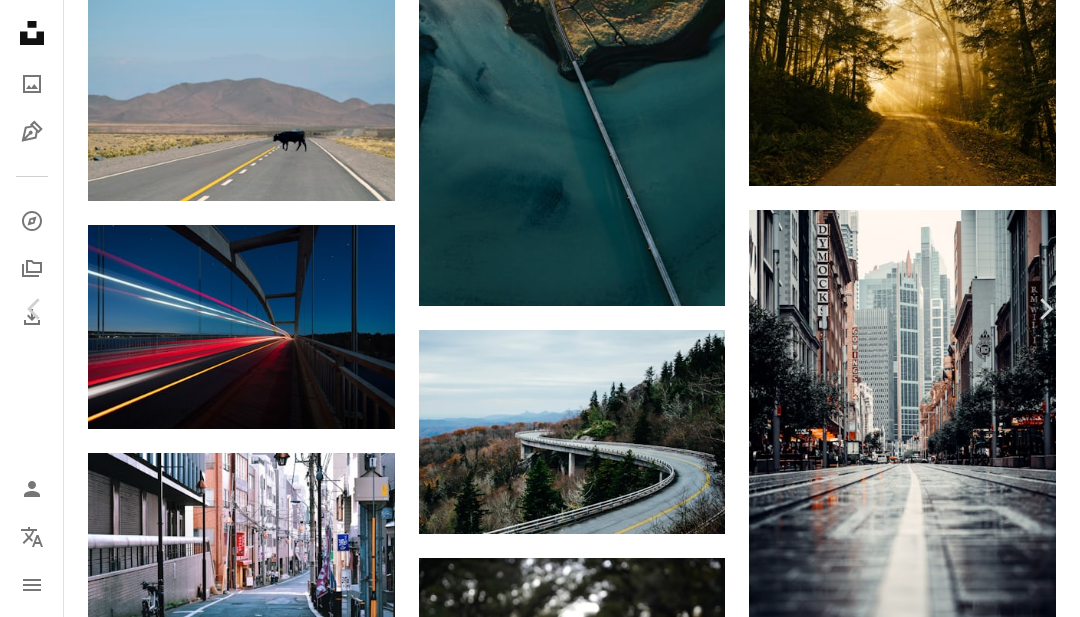 click on "Chevron down" 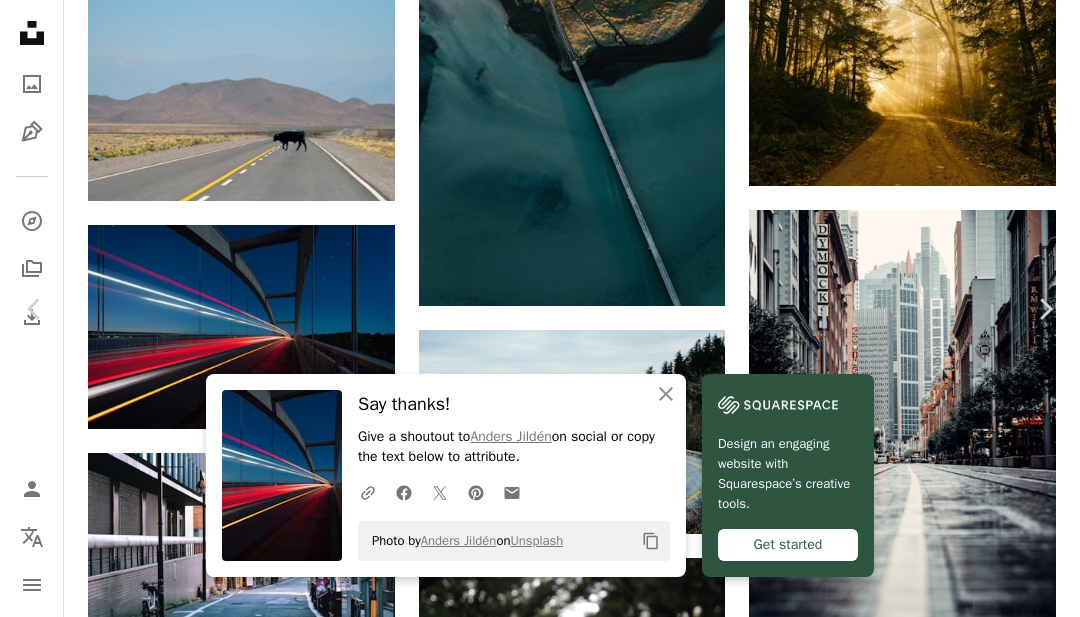 click on "An X shape Chevron left Chevron right [FIRST] [LAST] andersjilden A heart A plus sign Edit image   Plus sign for Unsplash+ Download free Chevron down" at bounding box center (540, 5119) 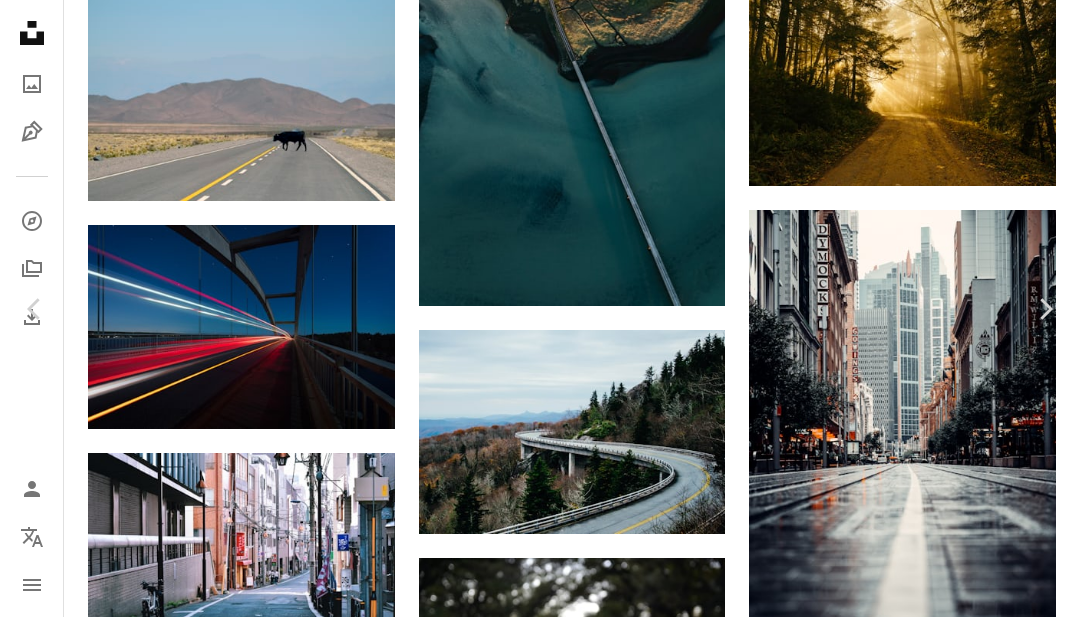 click on "An X shape" at bounding box center [20, 20] 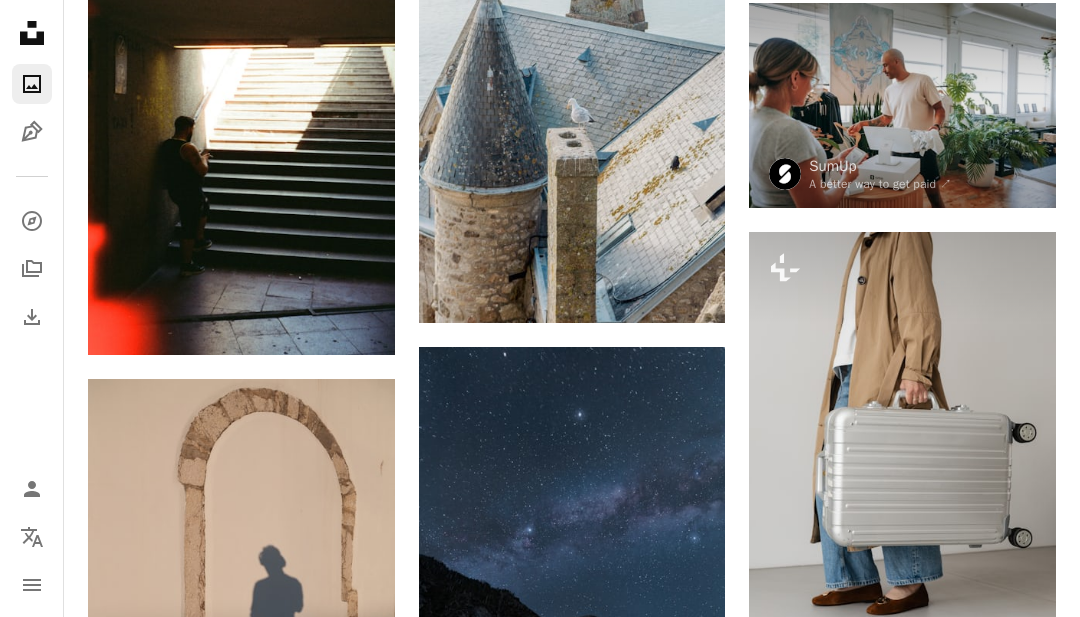 scroll, scrollTop: 5362, scrollLeft: 0, axis: vertical 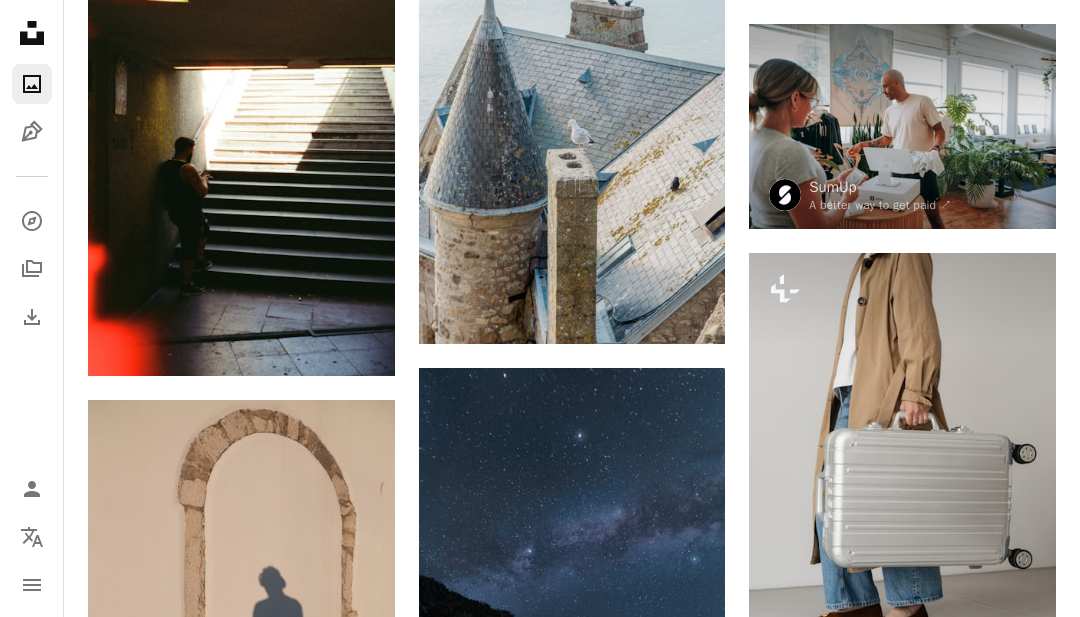 click 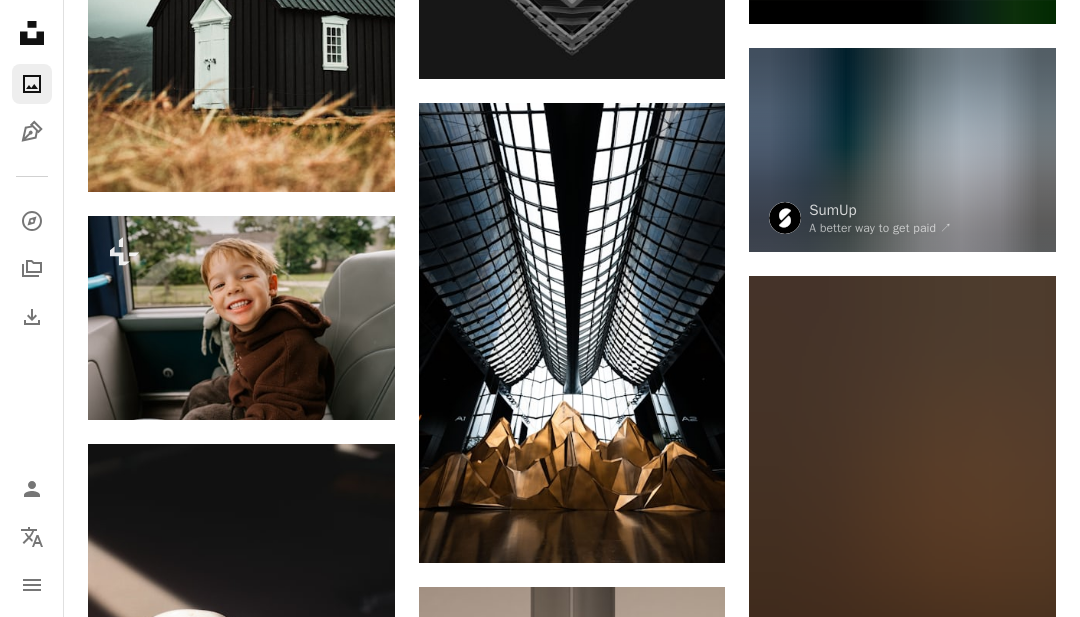 scroll, scrollTop: 0, scrollLeft: 0, axis: both 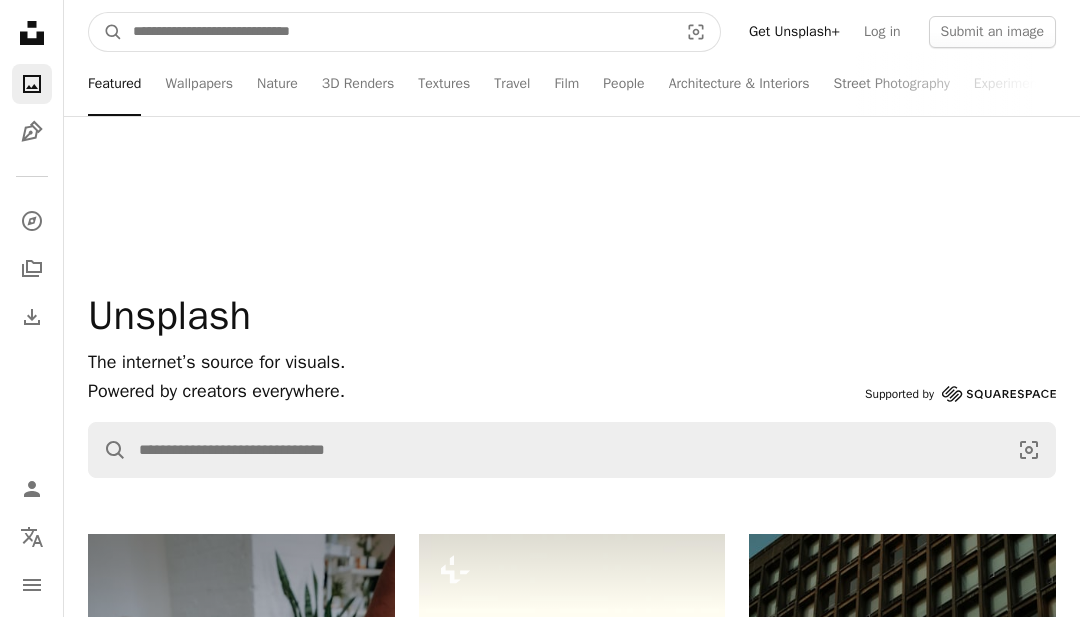 click at bounding box center [397, 32] 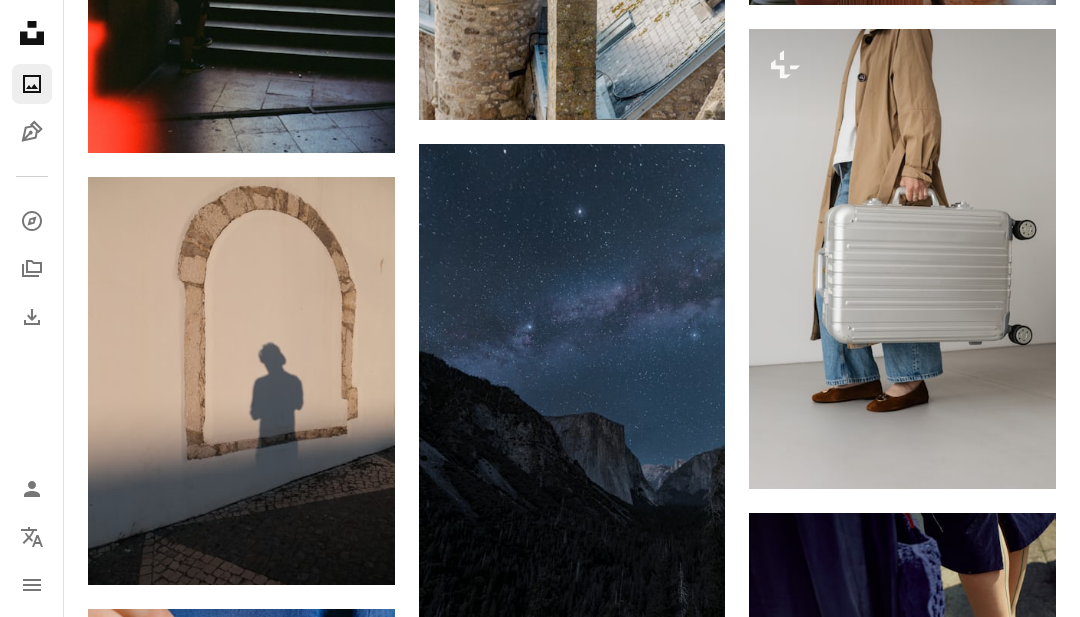 scroll, scrollTop: 5569, scrollLeft: 0, axis: vertical 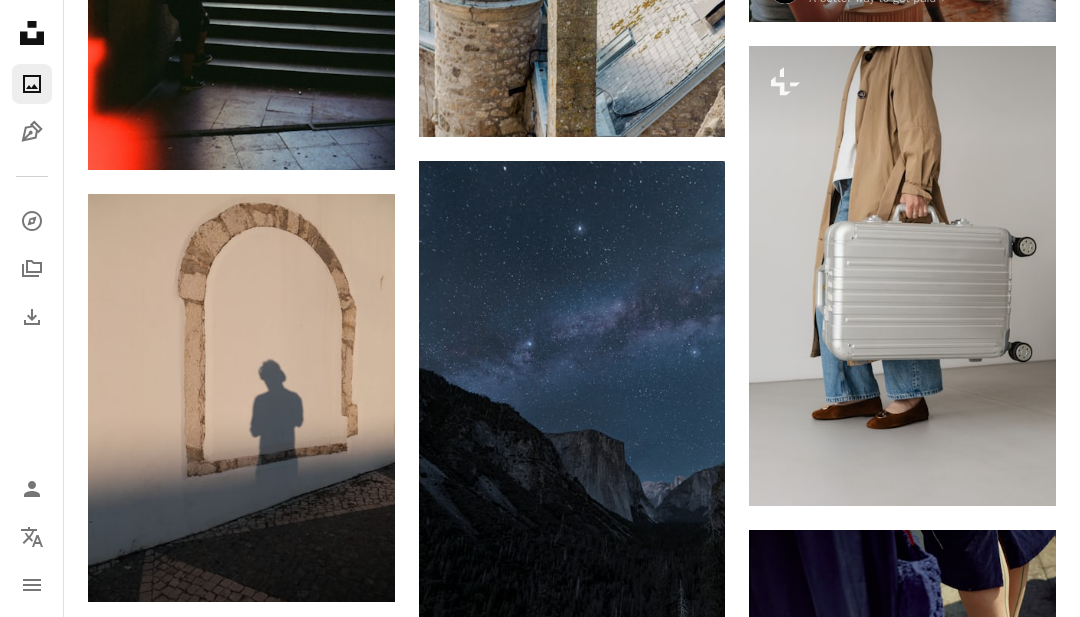 click at bounding box center (241, 398) 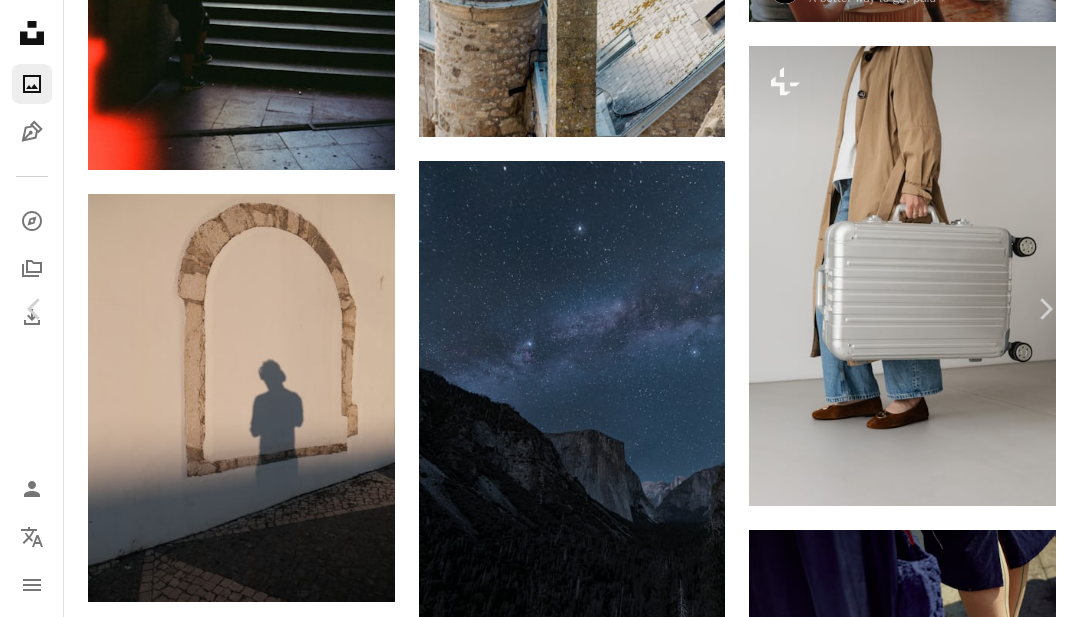 click on "Chevron down" 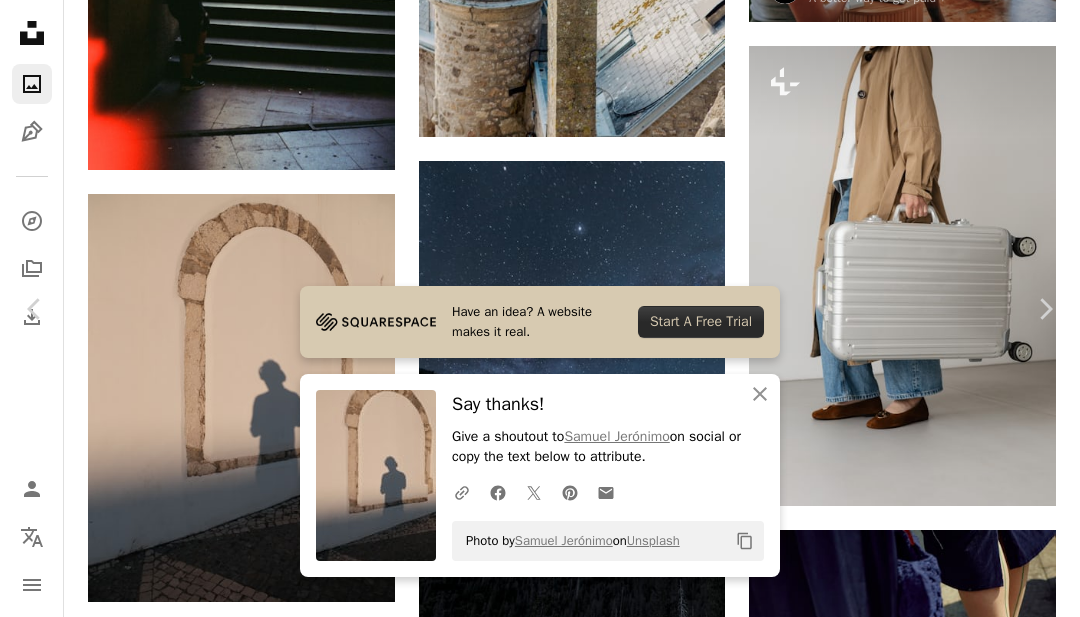 click on "An X shape" at bounding box center (20, 20) 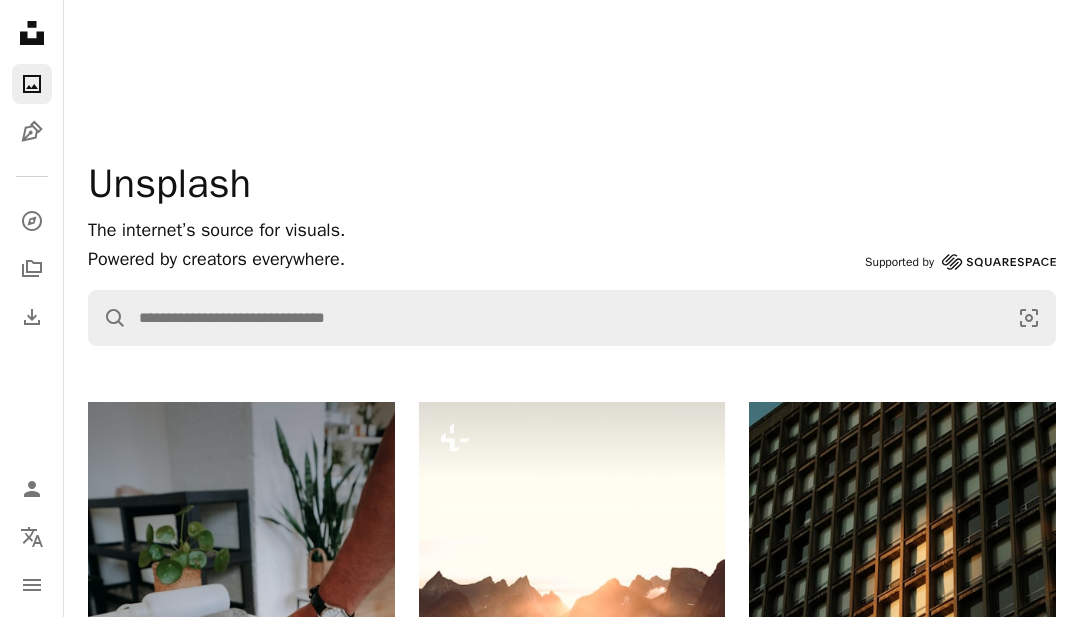scroll, scrollTop: 0, scrollLeft: 0, axis: both 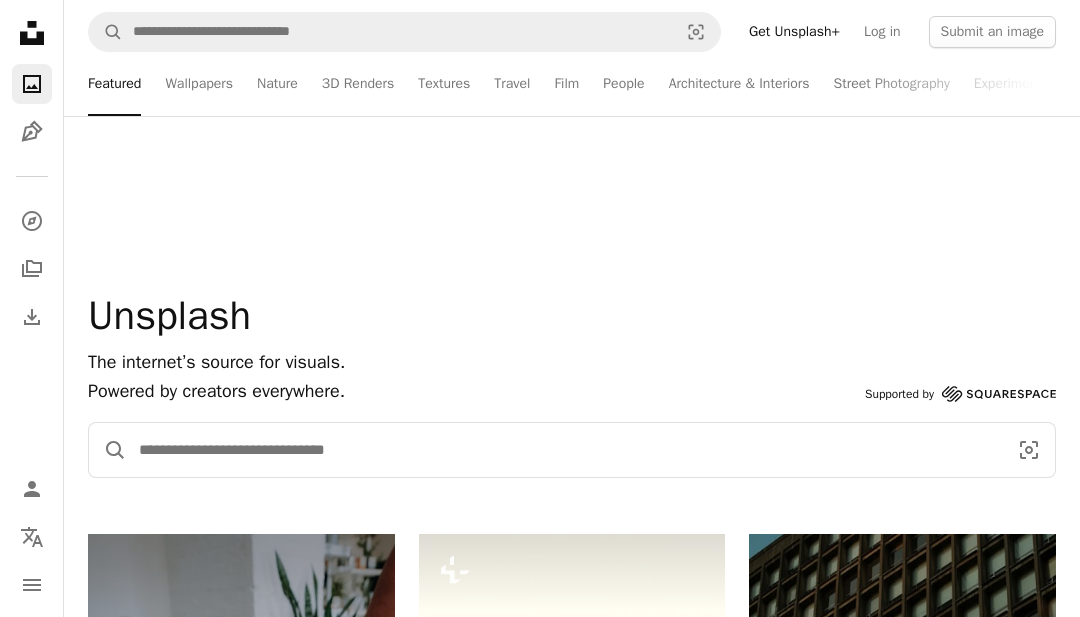 click at bounding box center (565, 450) 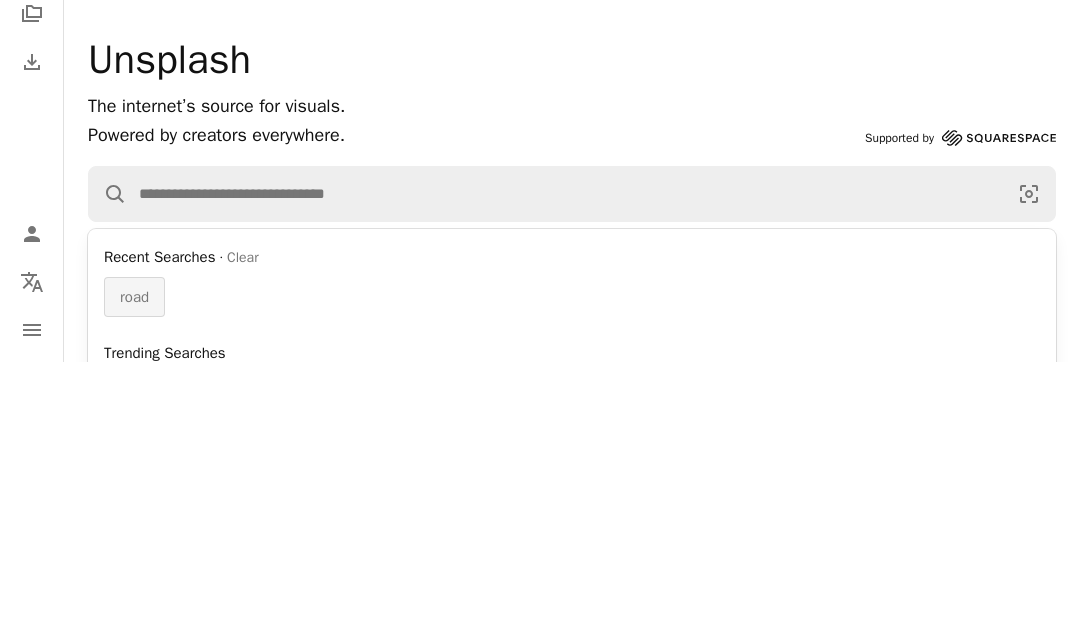 click on "road" at bounding box center [134, 553] 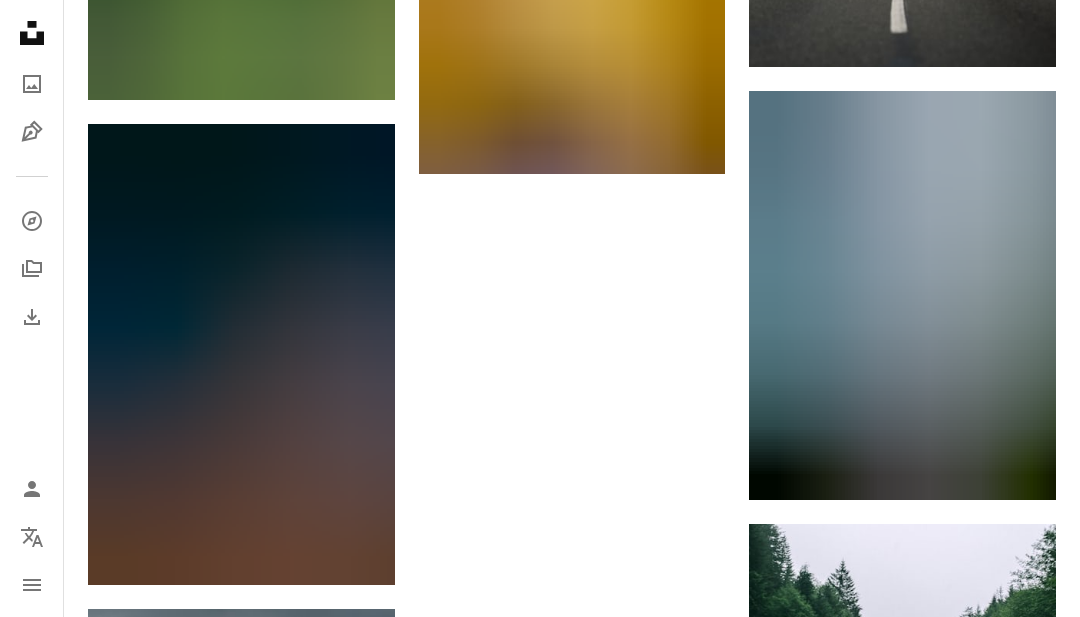 scroll, scrollTop: 20010, scrollLeft: 0, axis: vertical 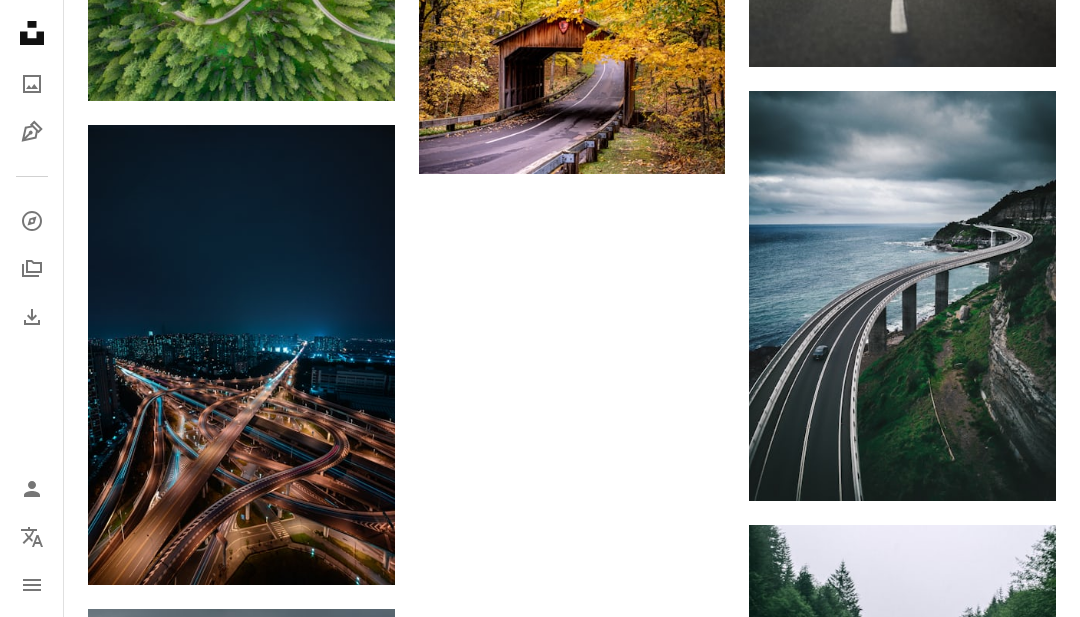 click at bounding box center [902, 295] 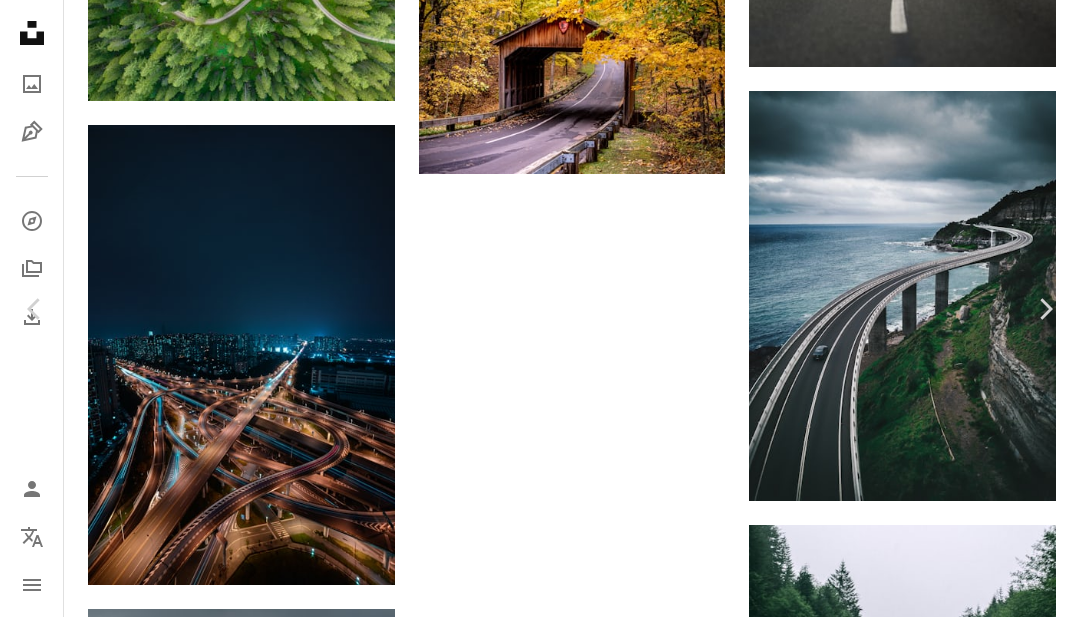 click on "Download free" at bounding box center [896, 2356] 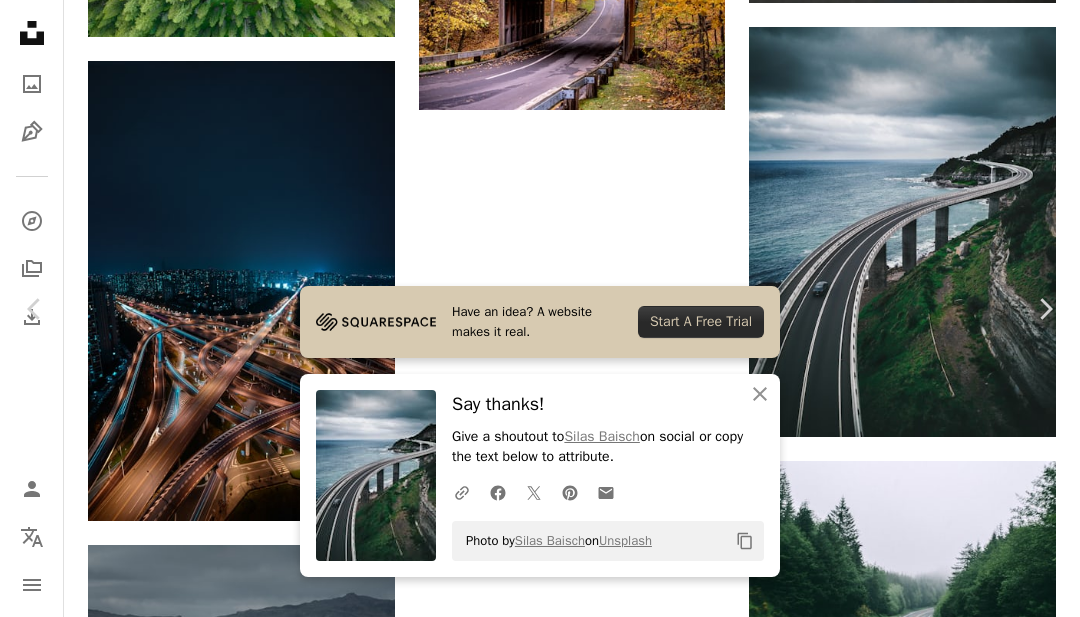 click on "An X shape" 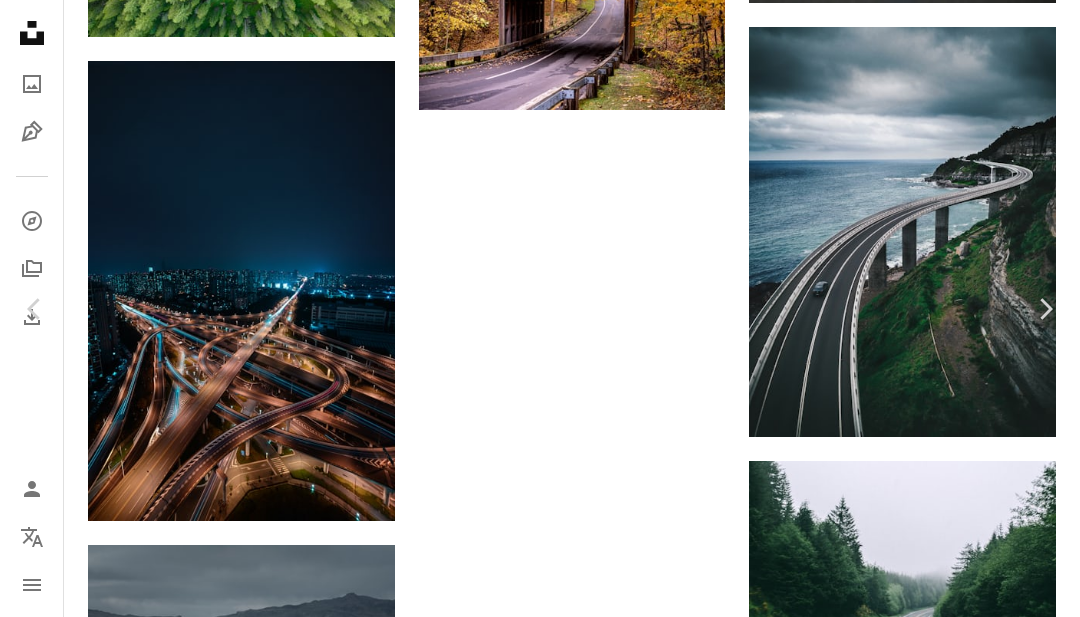 click at bounding box center [540, 2623] 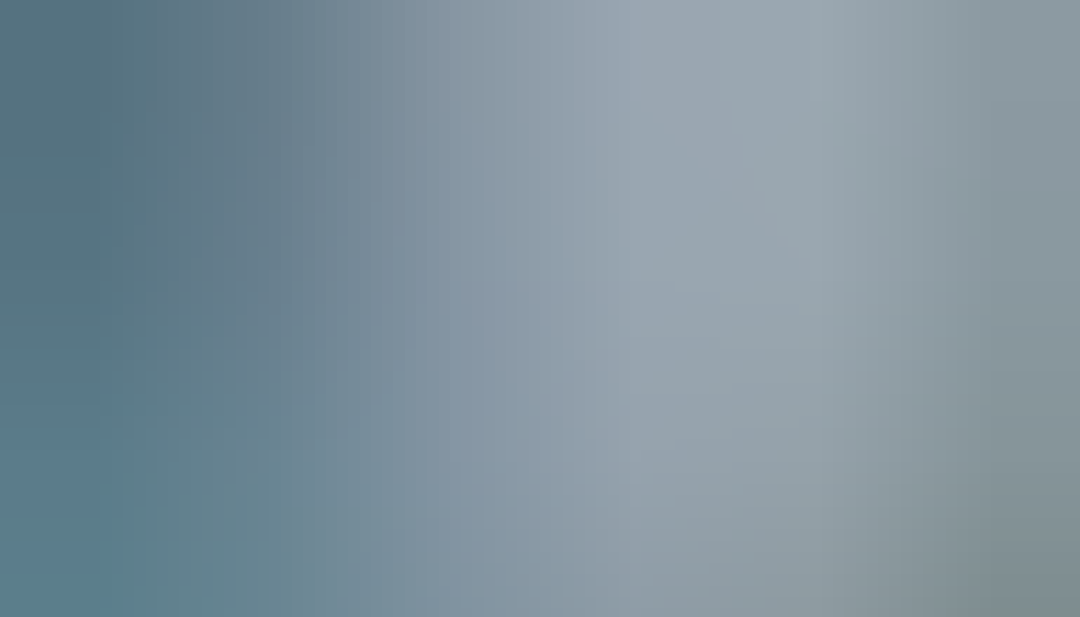scroll, scrollTop: 368, scrollLeft: 0, axis: vertical 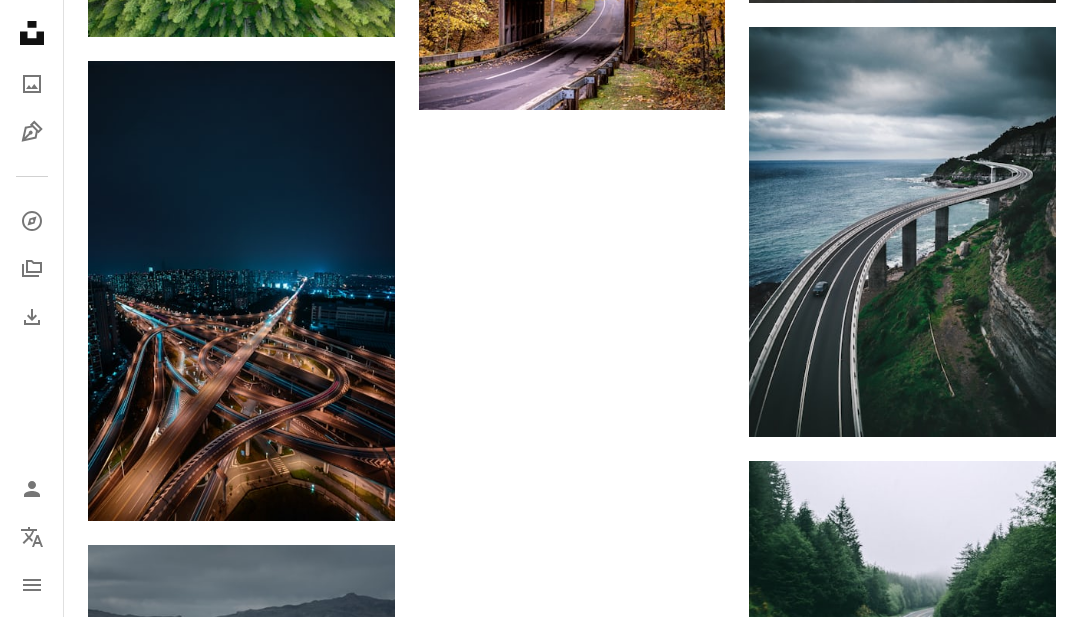 click at bounding box center (902, 231) 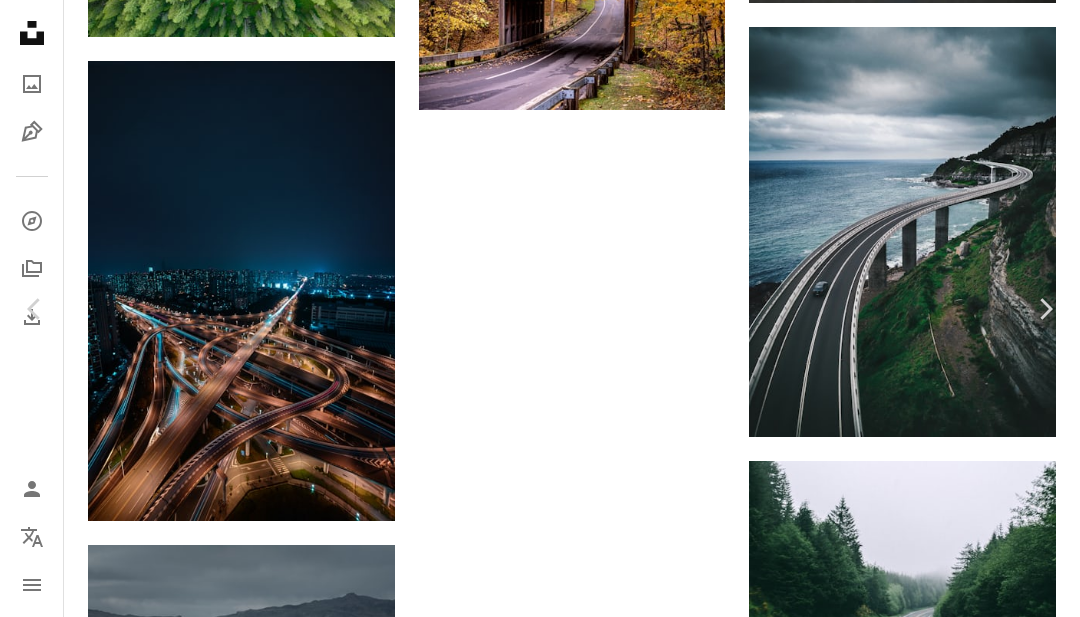 scroll, scrollTop: 886, scrollLeft: 0, axis: vertical 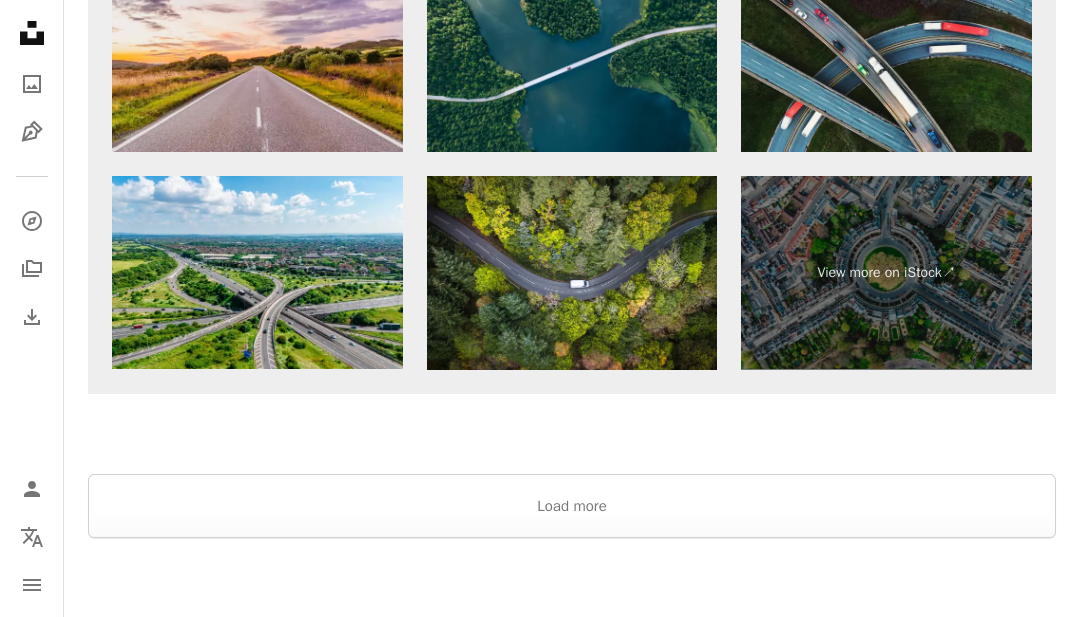 click on "Load more" at bounding box center (572, 506) 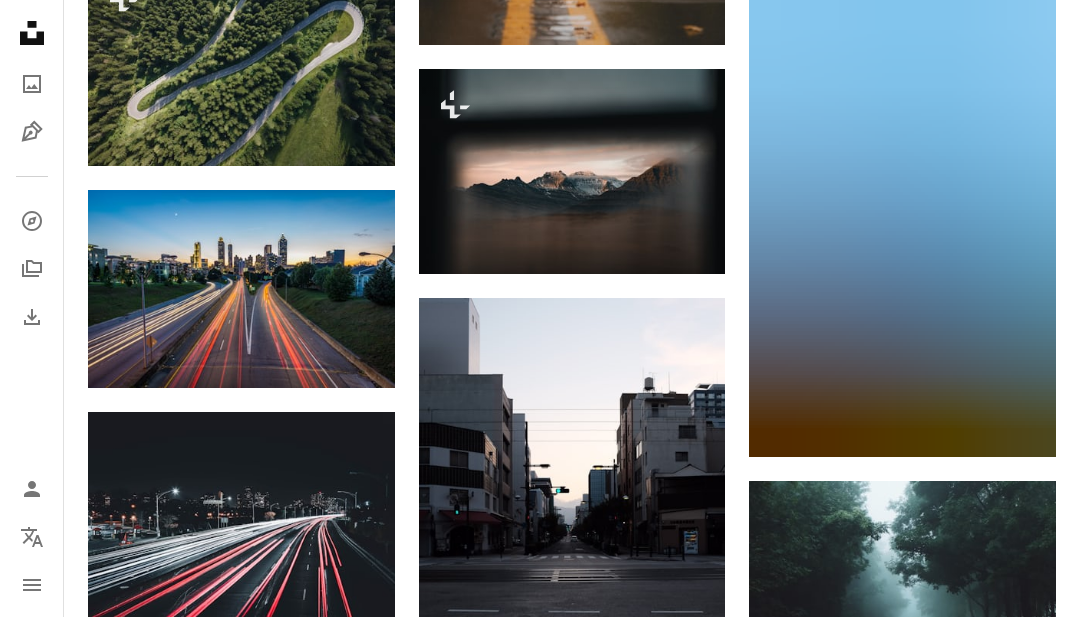 scroll, scrollTop: 22071, scrollLeft: 0, axis: vertical 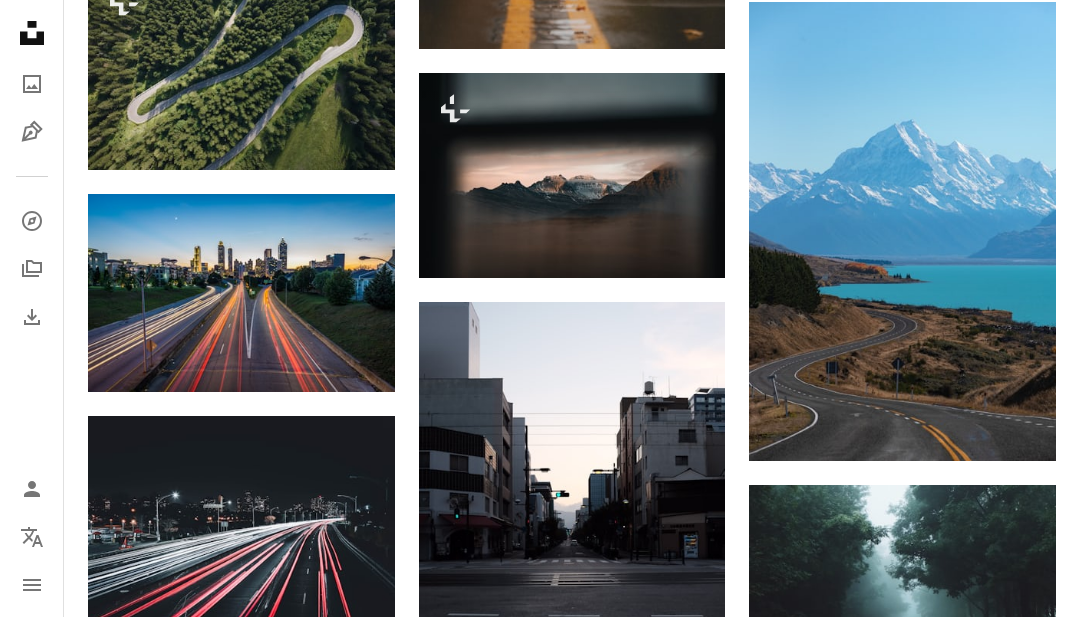 click at bounding box center (902, 231) 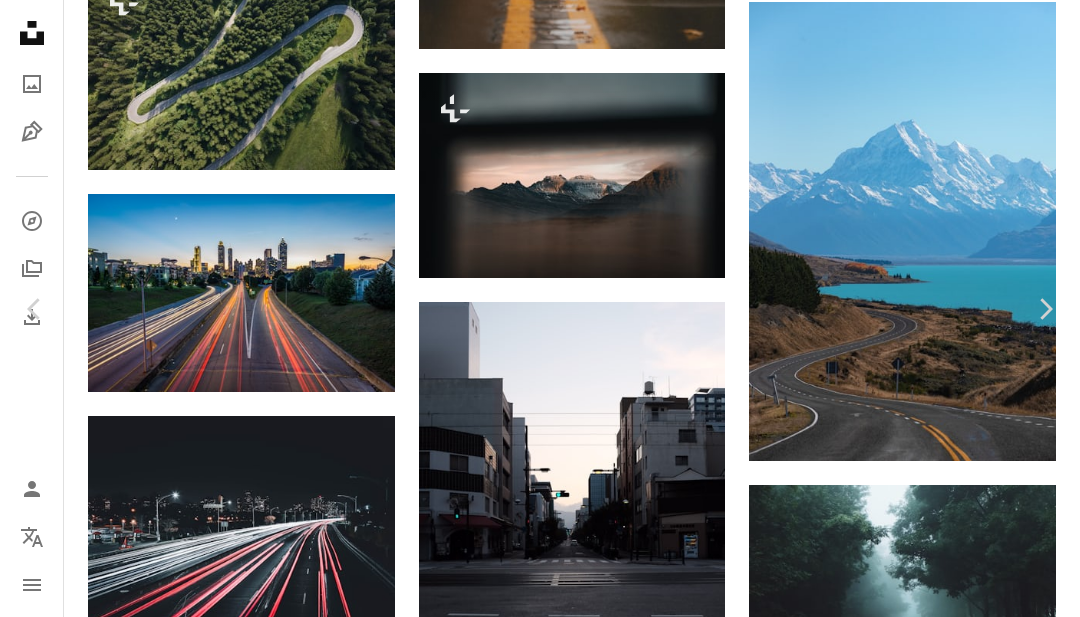 click on "Download free" at bounding box center (896, 3874) 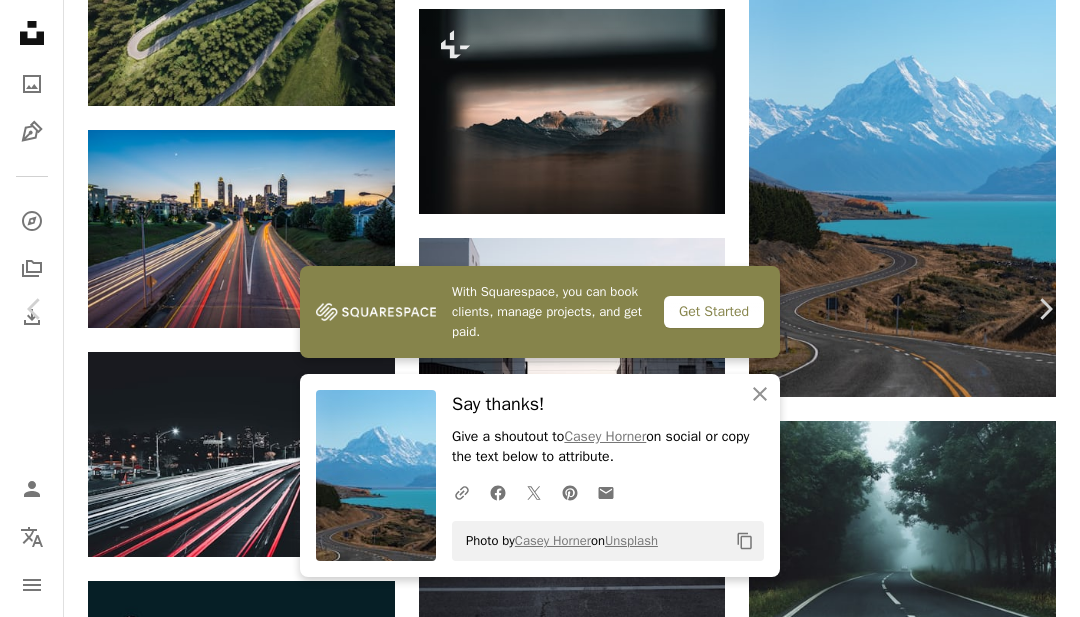 click on "An X shape" 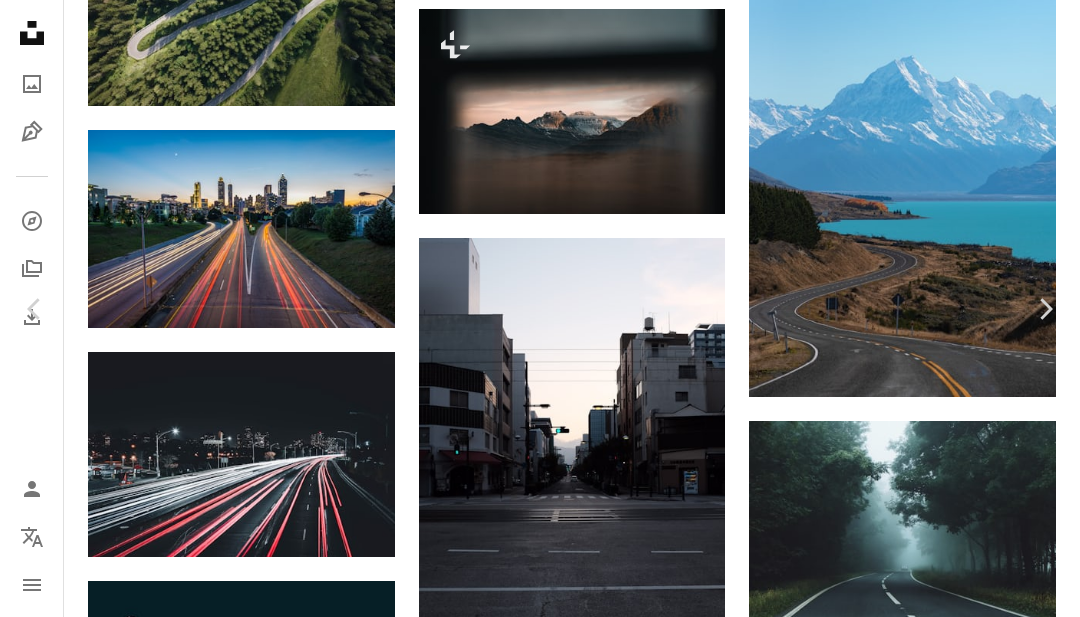 scroll, scrollTop: 0, scrollLeft: 0, axis: both 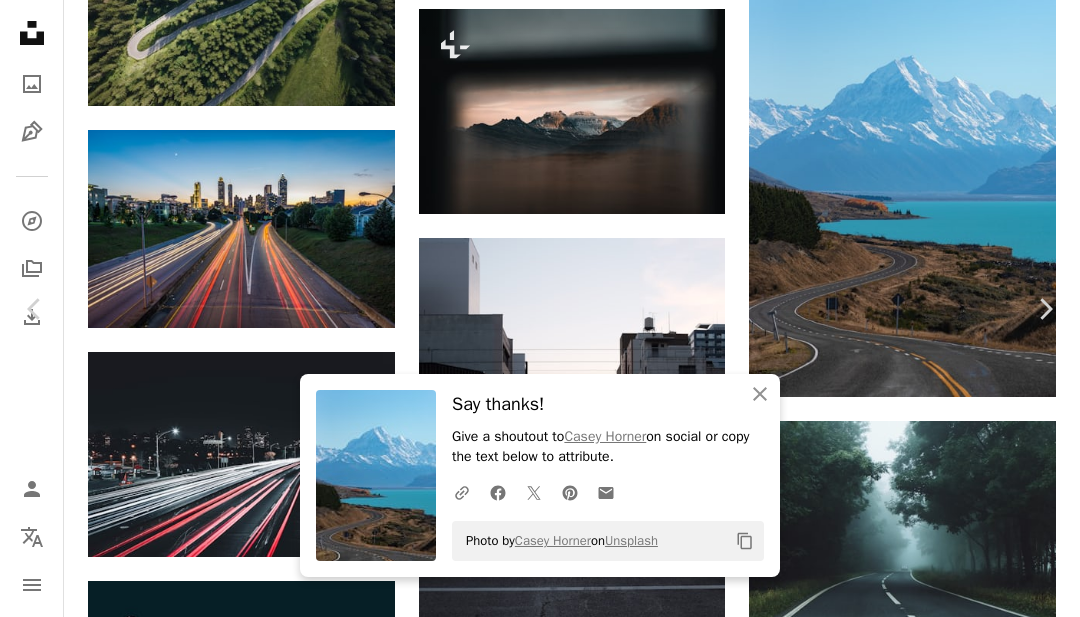 click on "An X shape" 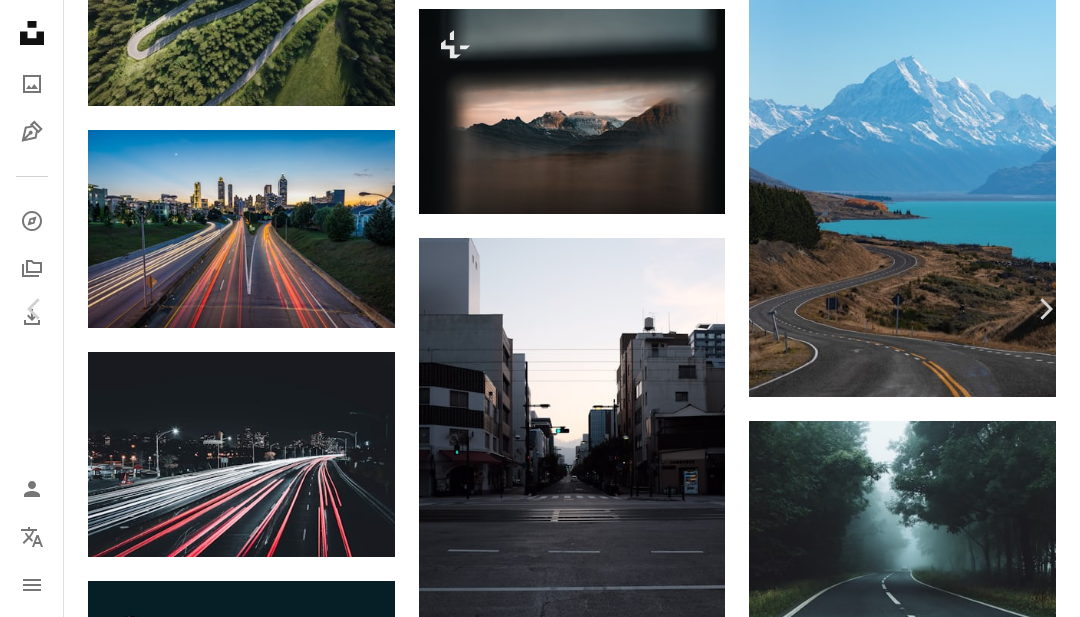 click on "An X shape" at bounding box center (20, 20) 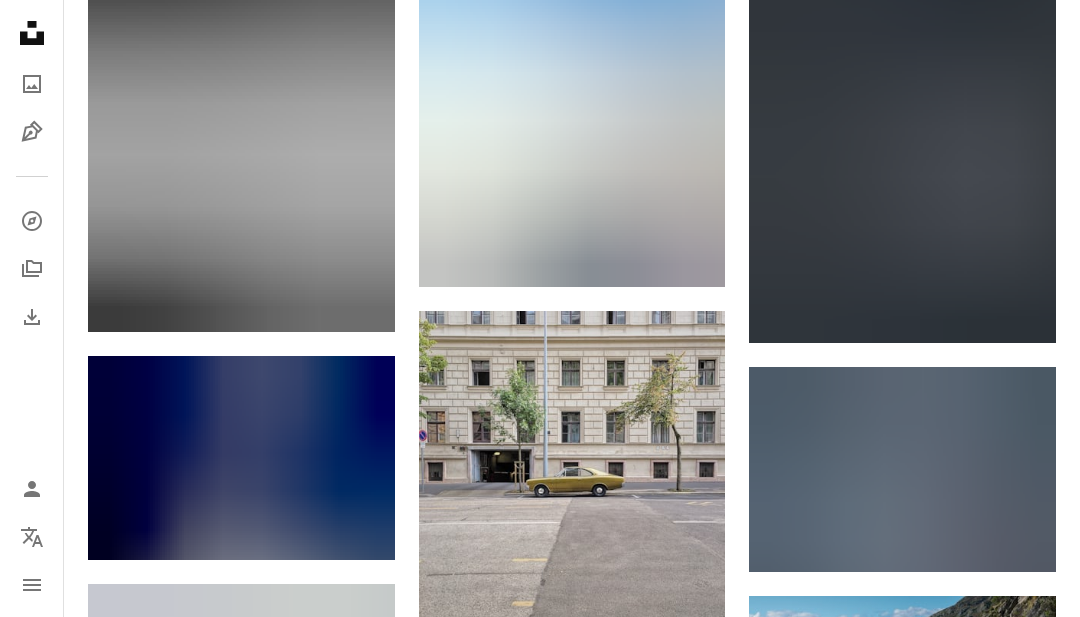 scroll, scrollTop: 32388, scrollLeft: 0, axis: vertical 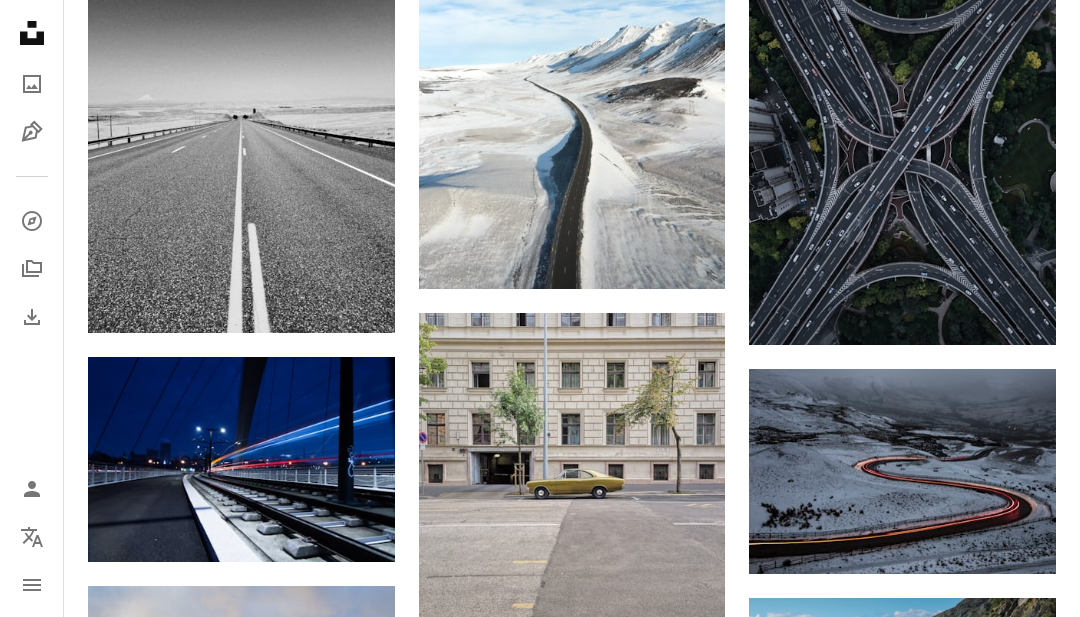 click at bounding box center (902, 471) 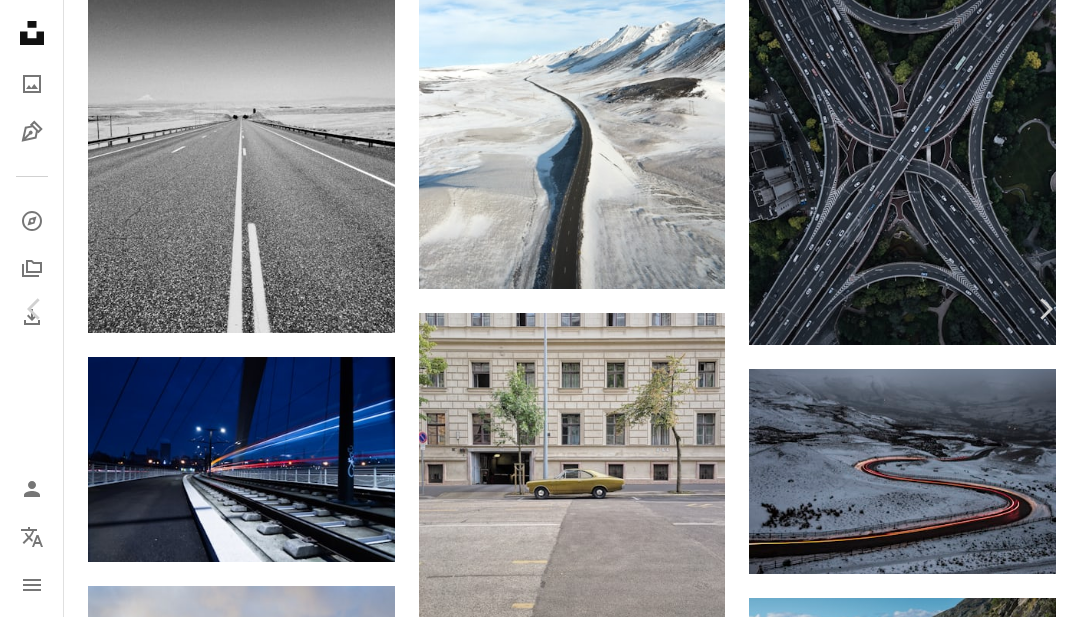 click on "Download free" at bounding box center (896, 4024) 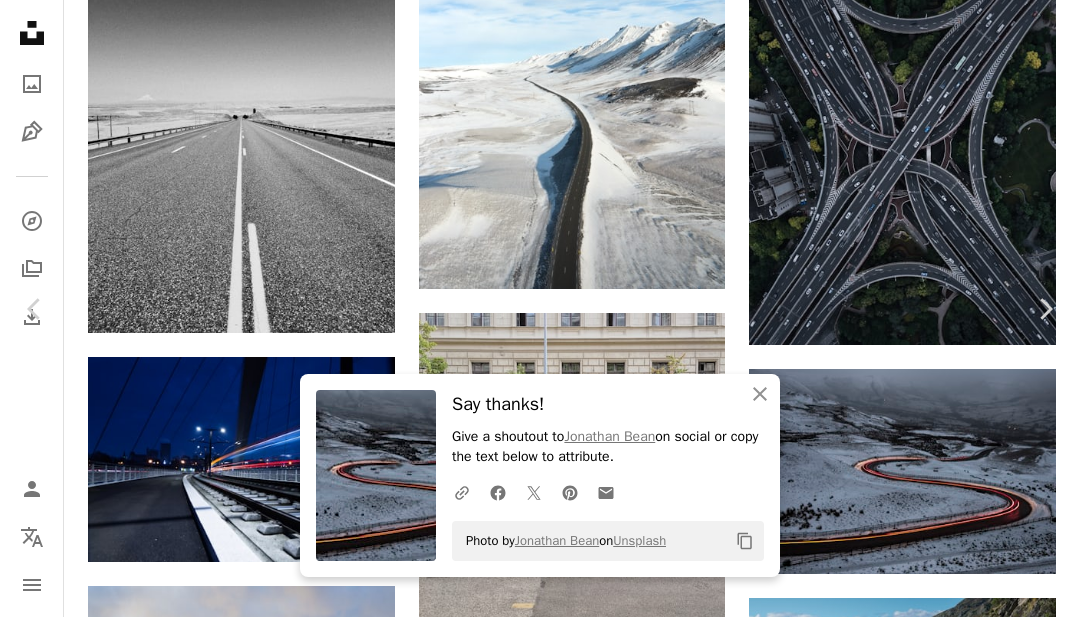 click on "An X shape" 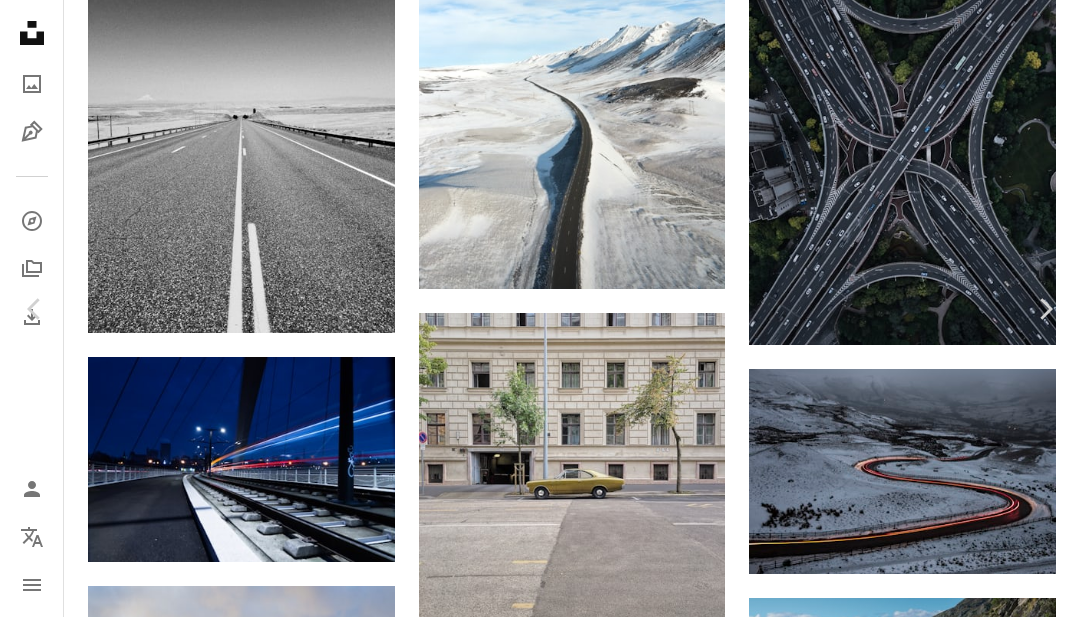 scroll, scrollTop: 7, scrollLeft: 0, axis: vertical 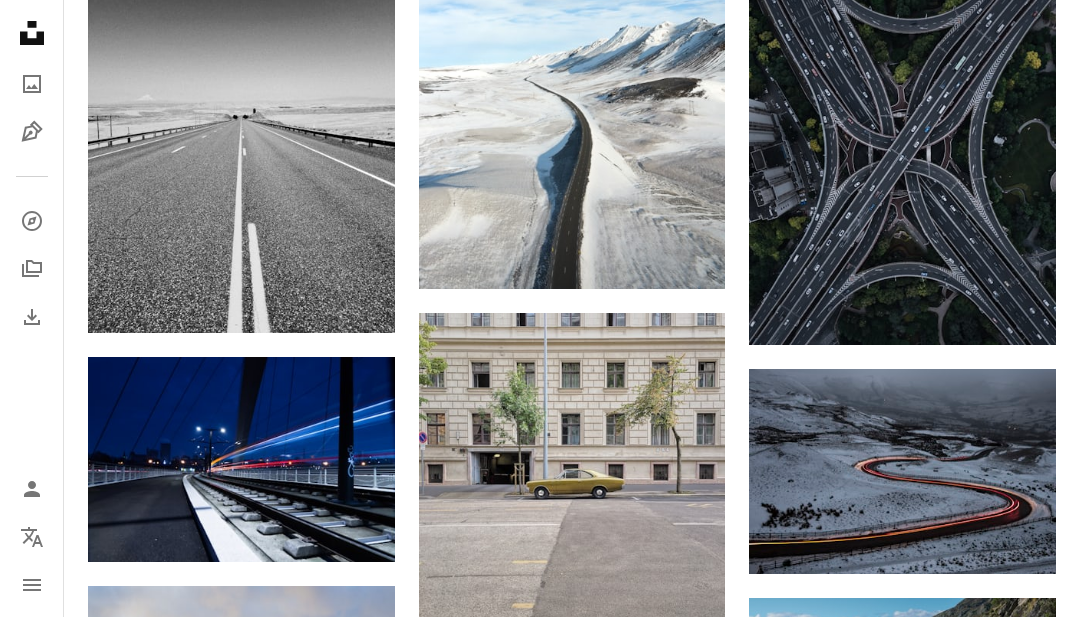 click at bounding box center (241, 459) 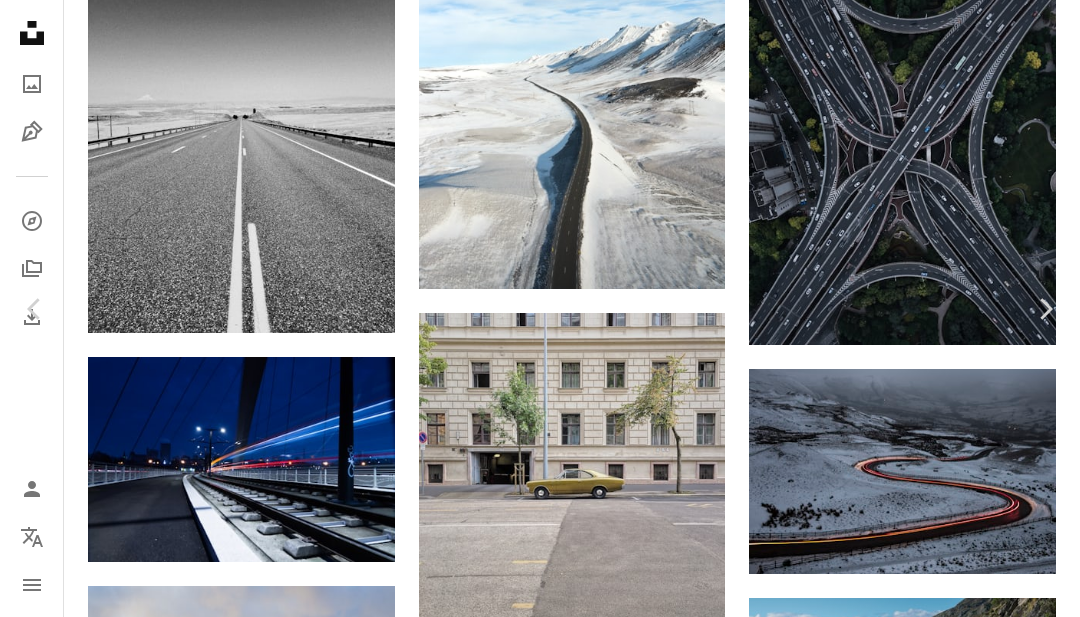 click on "An X shape" at bounding box center [20, 20] 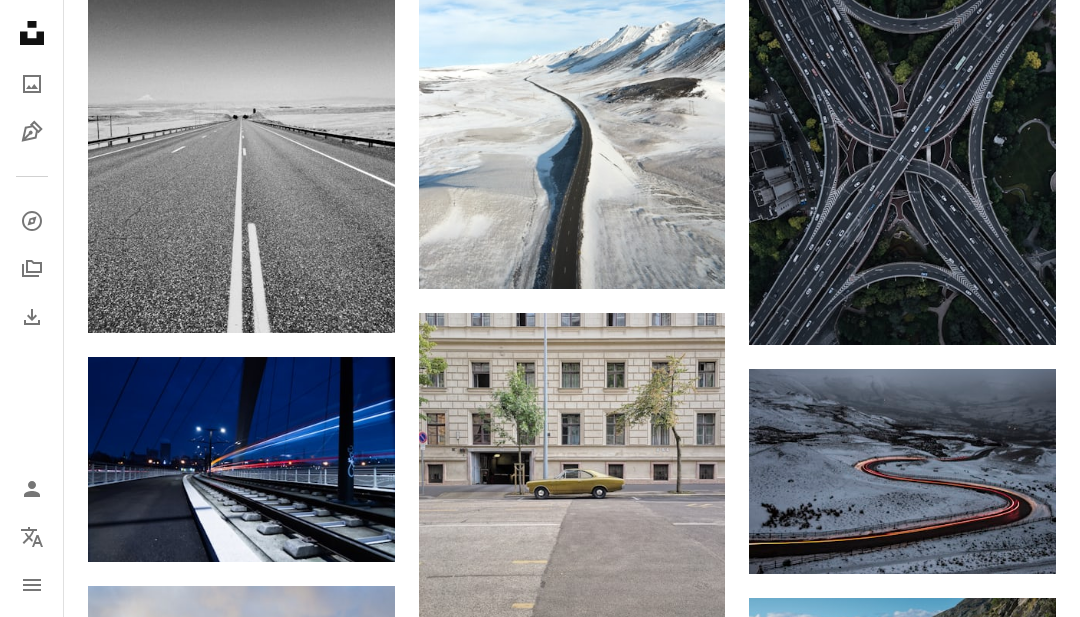 click at bounding box center (902, 471) 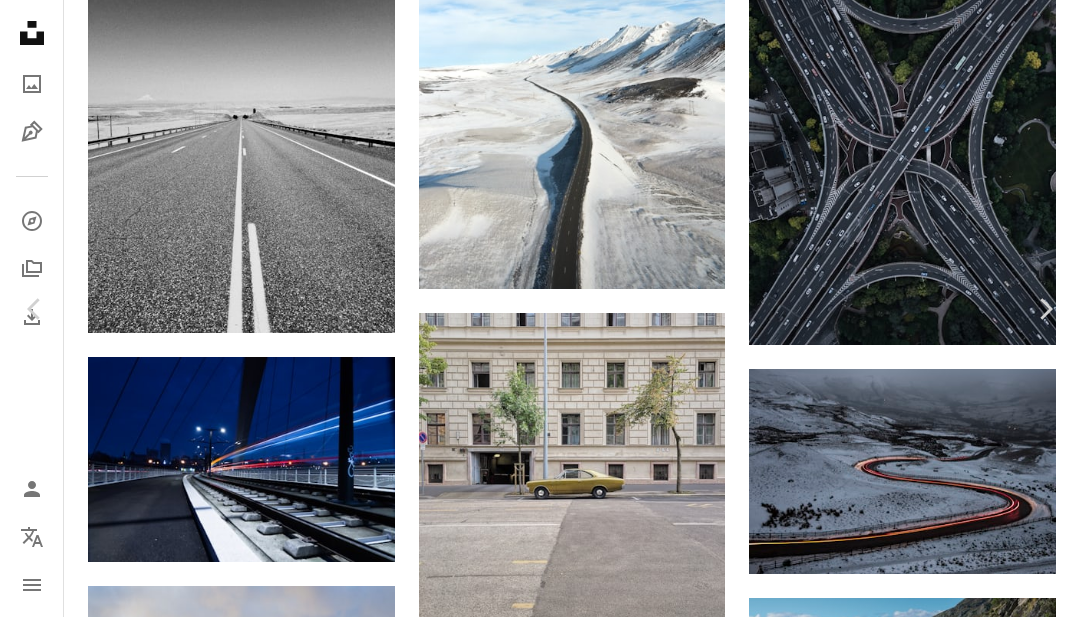 click on "An X shape" at bounding box center (20, 20) 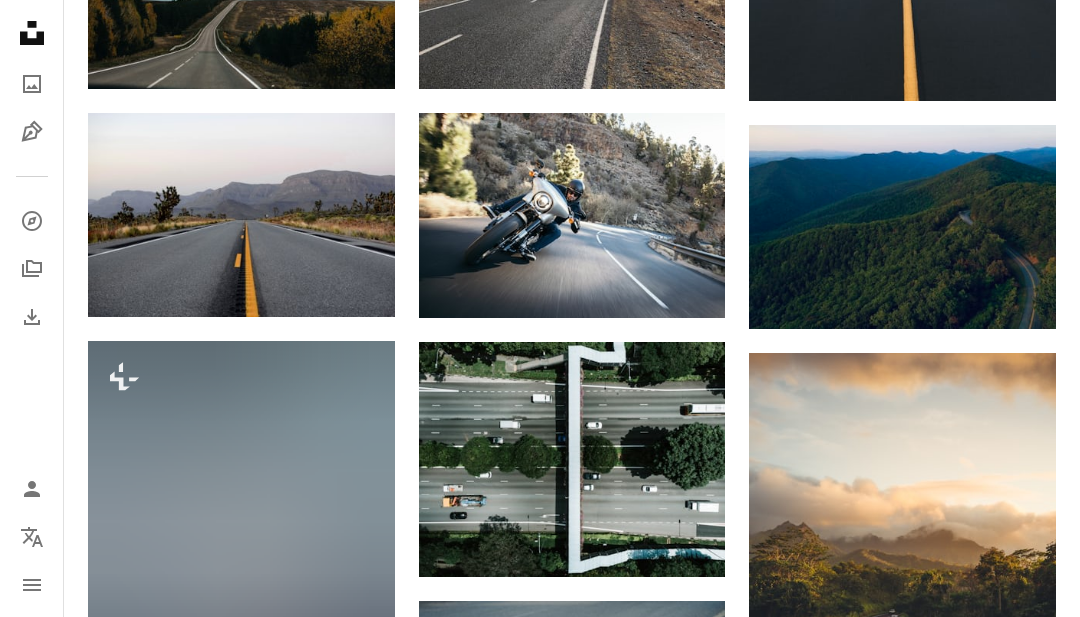 scroll, scrollTop: 33806, scrollLeft: 0, axis: vertical 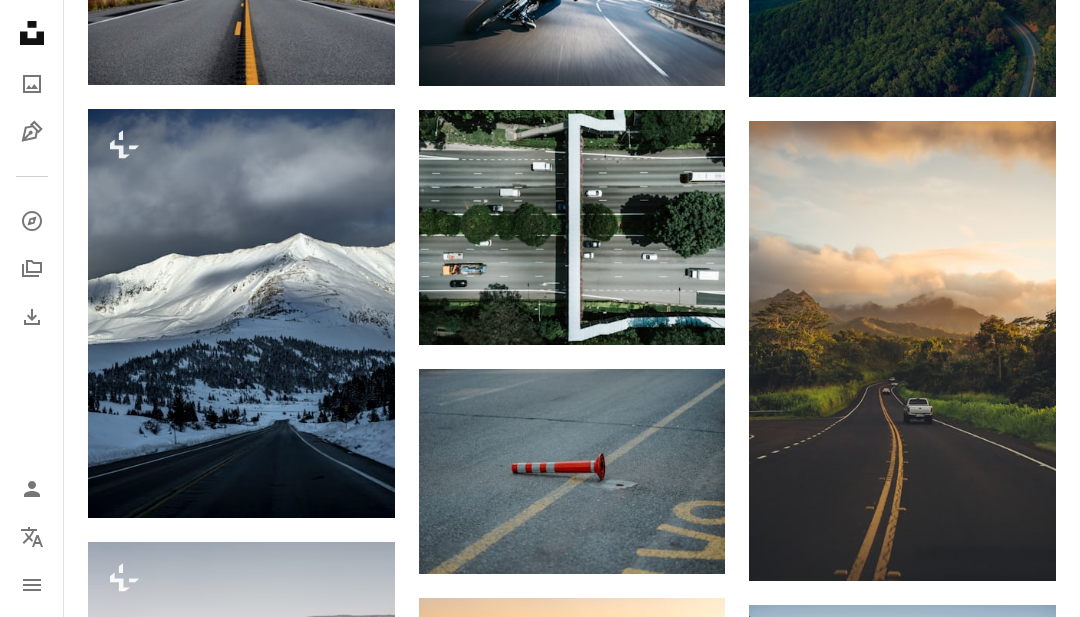 click at bounding box center [572, 471] 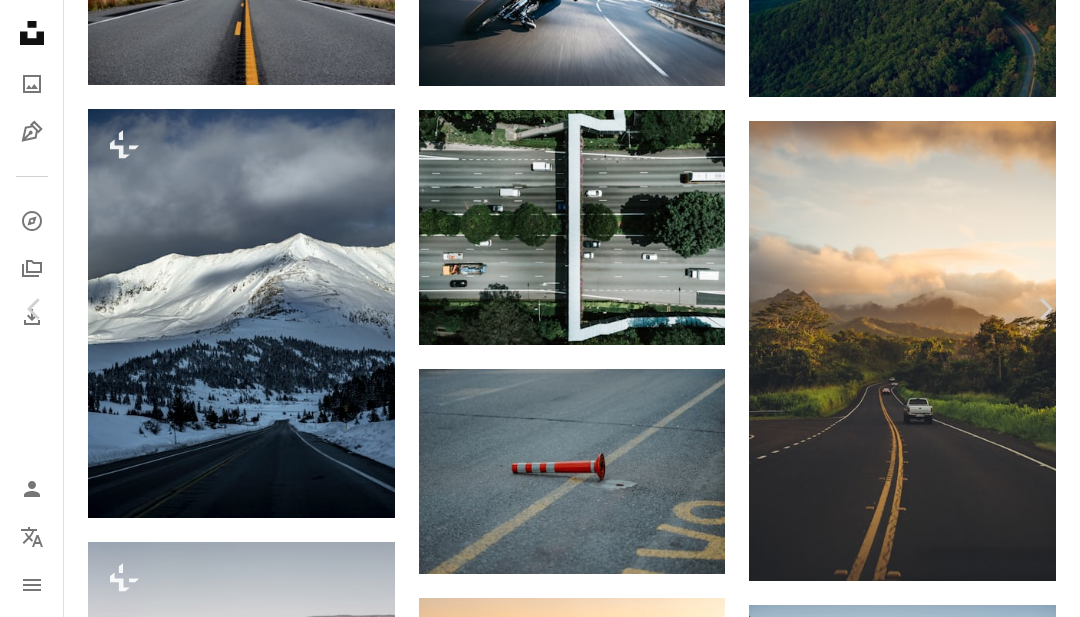 click on "An X shape" at bounding box center (20, 20) 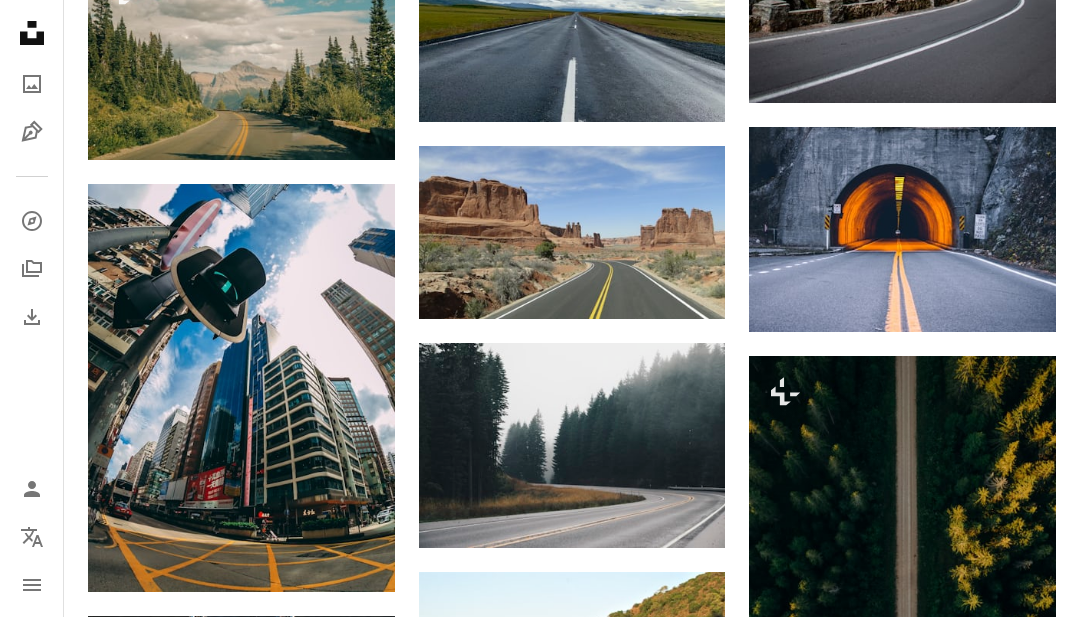 scroll, scrollTop: 36034, scrollLeft: 0, axis: vertical 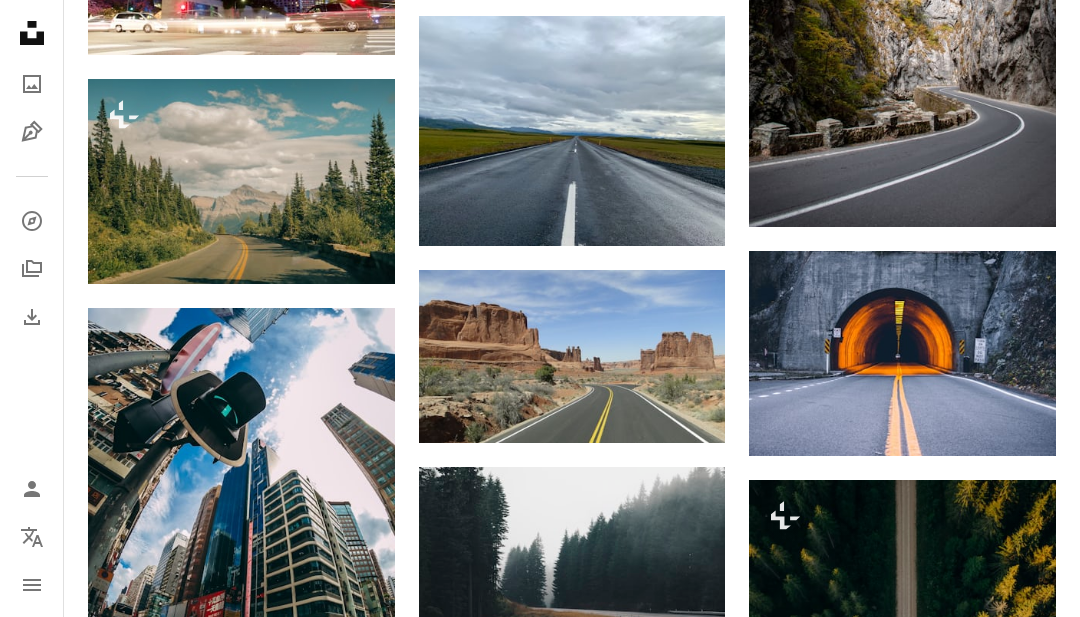 click at bounding box center (902, 354) 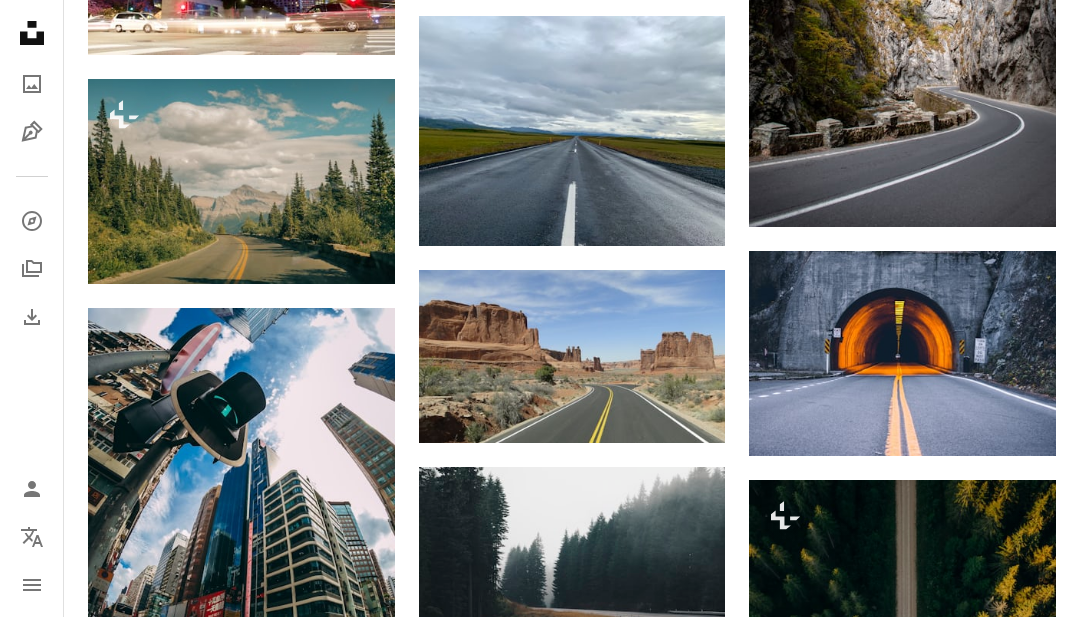 click on "An X shape Join Unsplash Already have an account?  Login First name Last name Email Username  (only letters, numbers and underscores) Password  (min. 8 char) Join By joining, you agree to the  Terms  and  Privacy Policy ." at bounding box center (540, 5216) 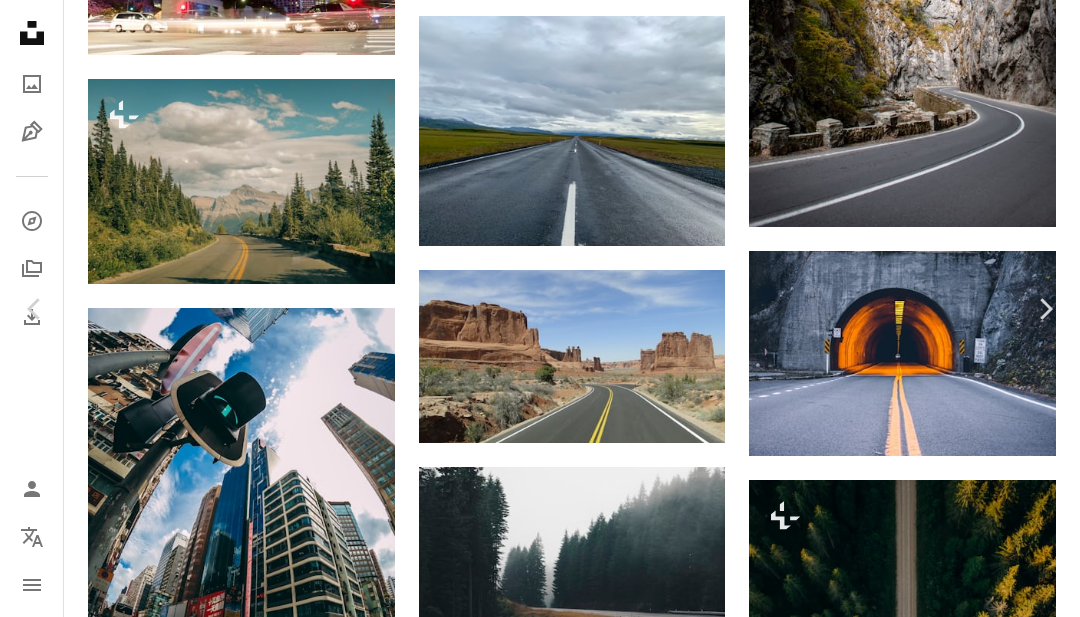 click on "An X shape" at bounding box center [20, 20] 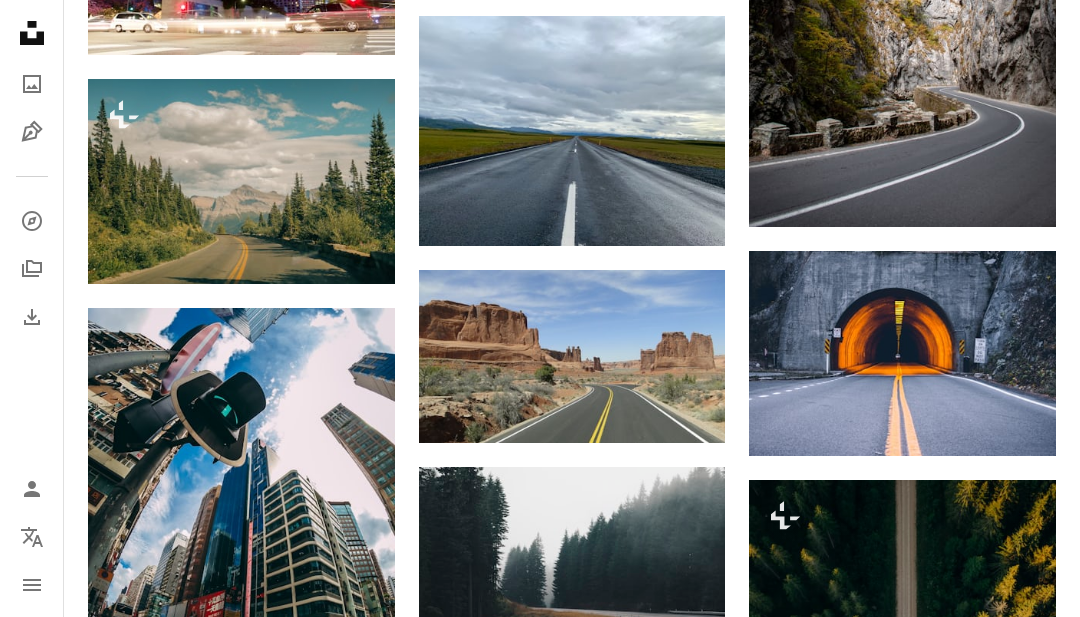 click at bounding box center (902, 353) 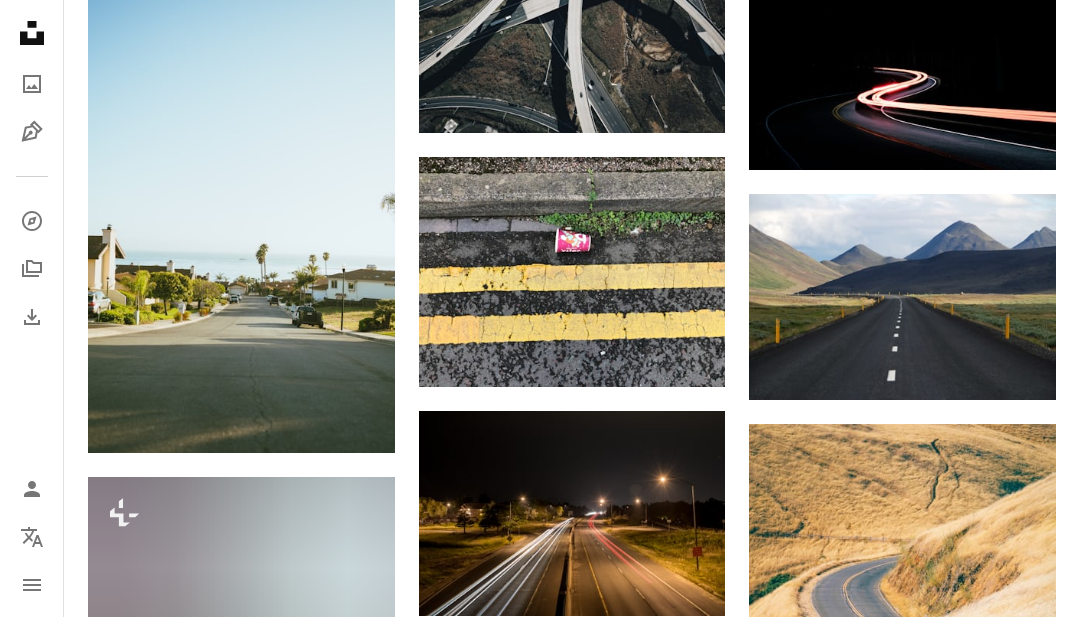 scroll, scrollTop: 38409, scrollLeft: 0, axis: vertical 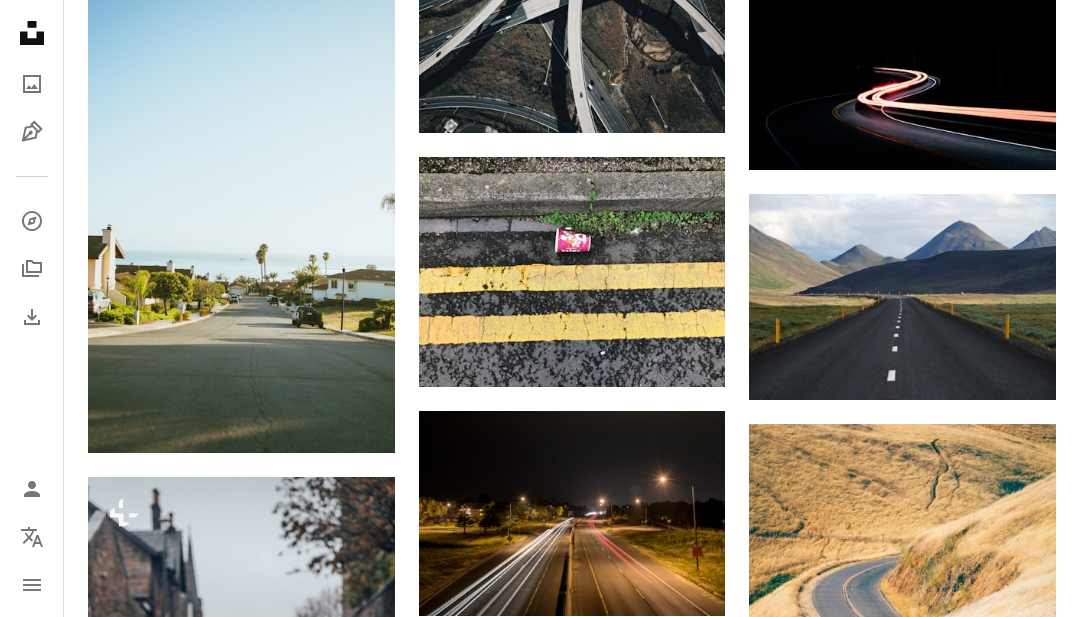 click at bounding box center [572, 272] 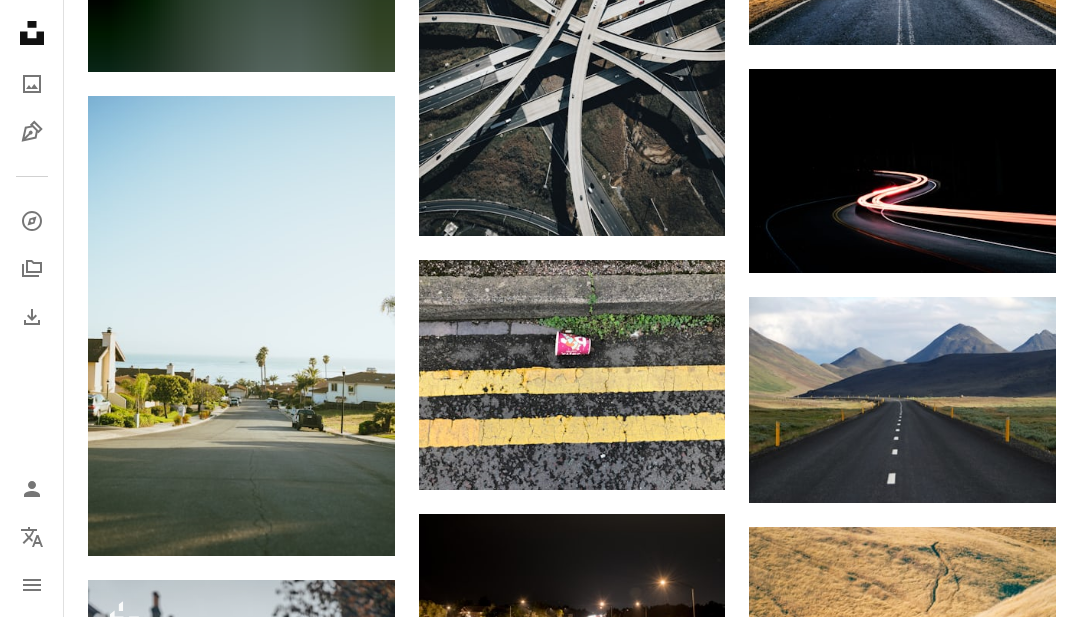scroll, scrollTop: 38306, scrollLeft: 0, axis: vertical 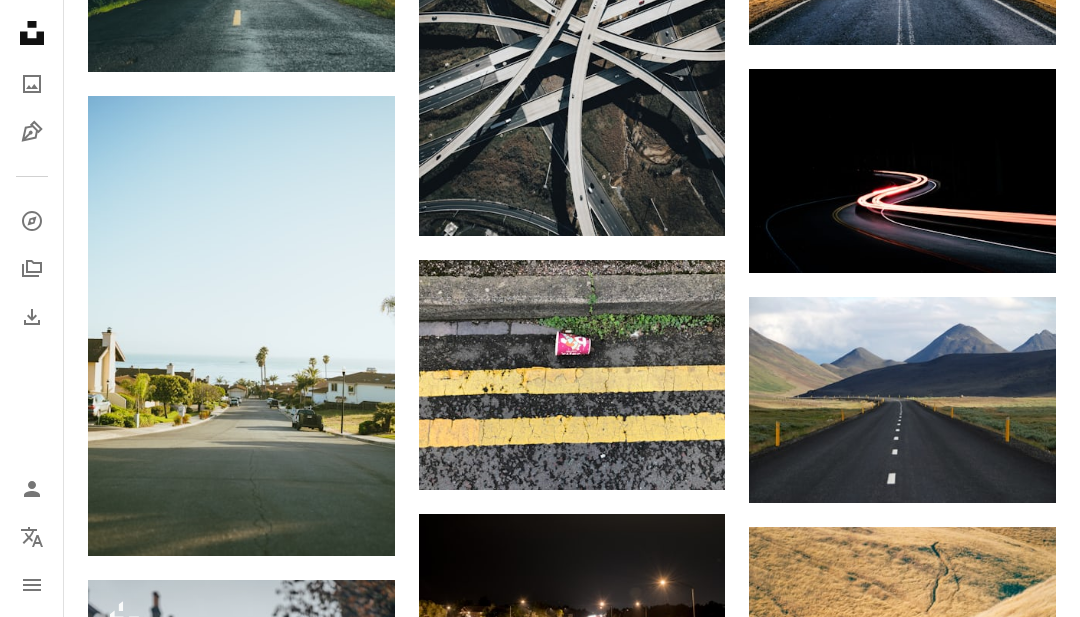 click at bounding box center [572, 375] 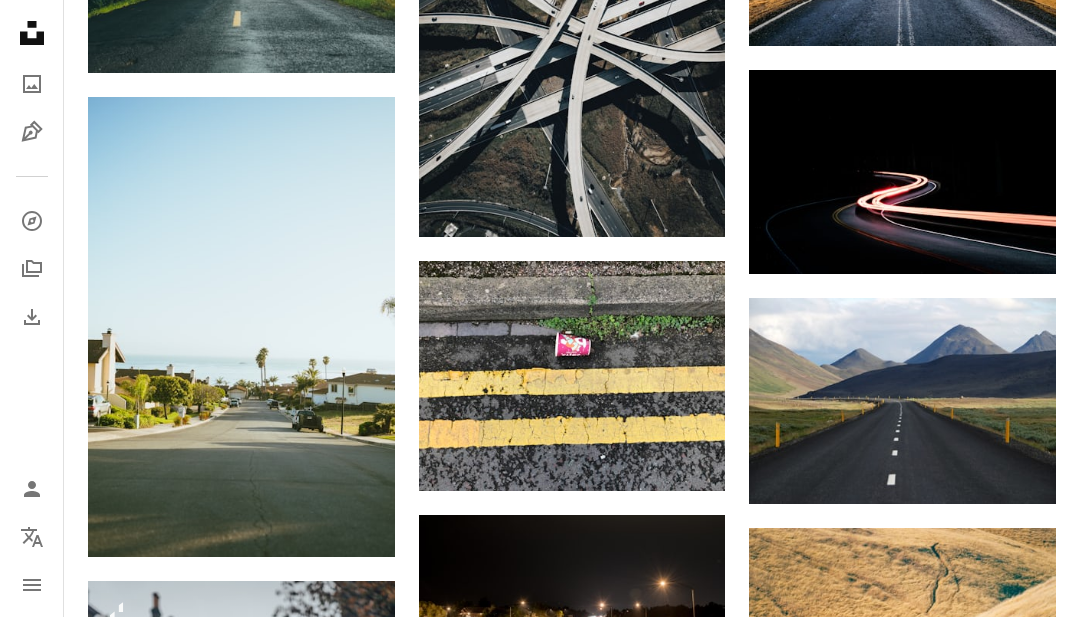 scroll, scrollTop: 38305, scrollLeft: 0, axis: vertical 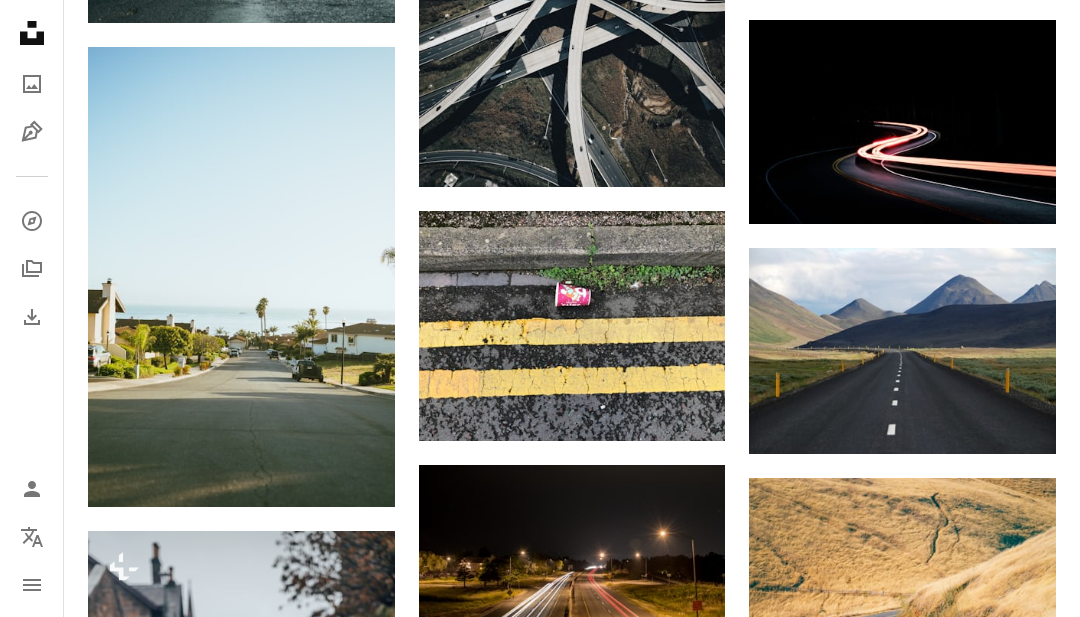 click at bounding box center (572, 326) 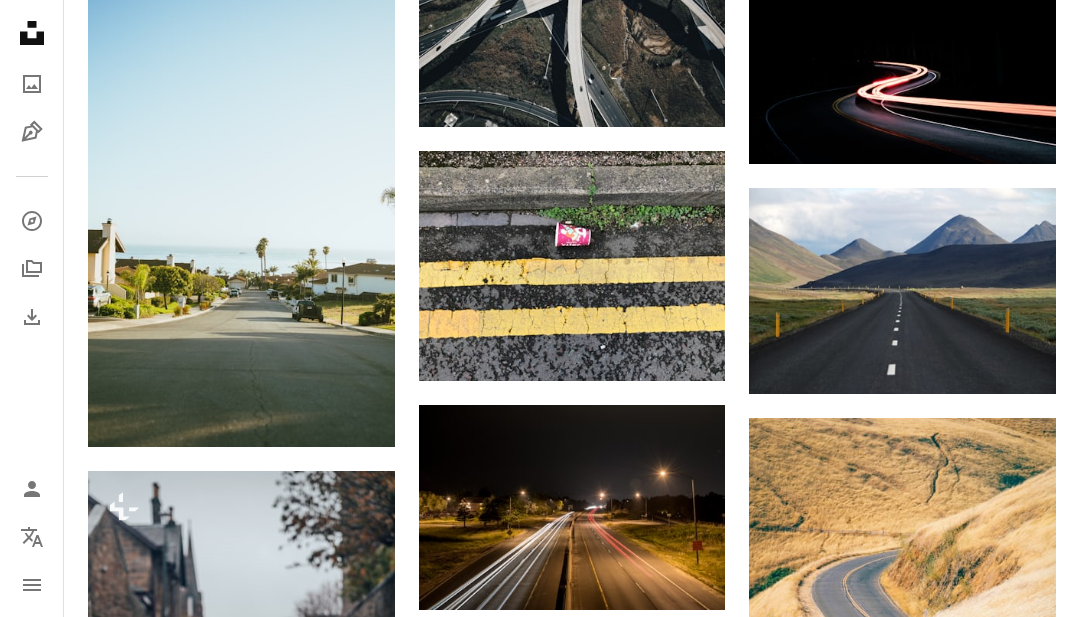 scroll, scrollTop: 38415, scrollLeft: 0, axis: vertical 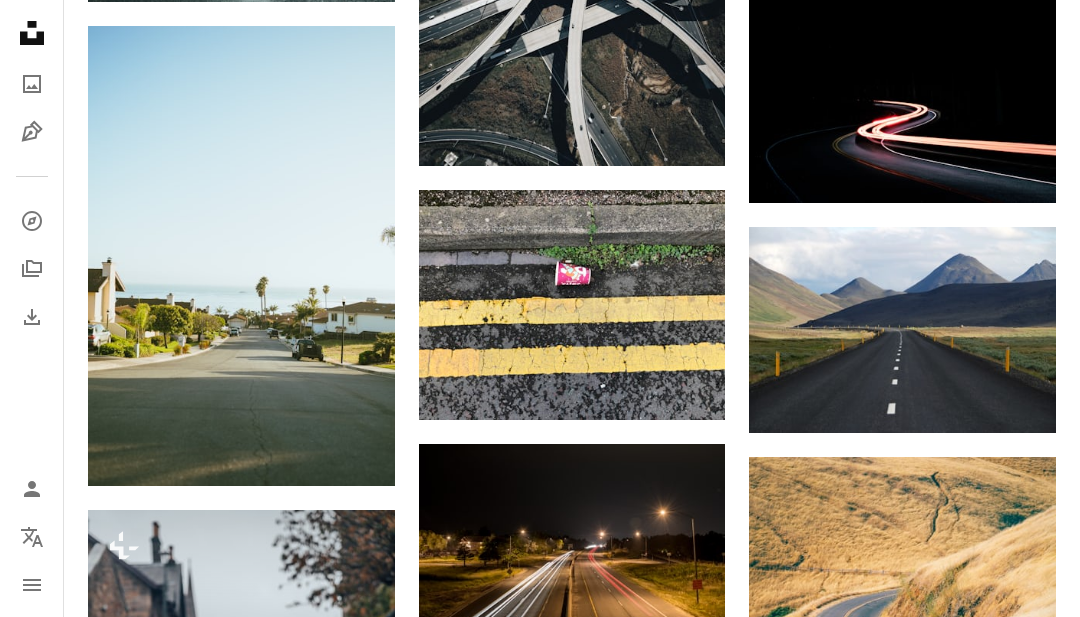 click at bounding box center [572, 305] 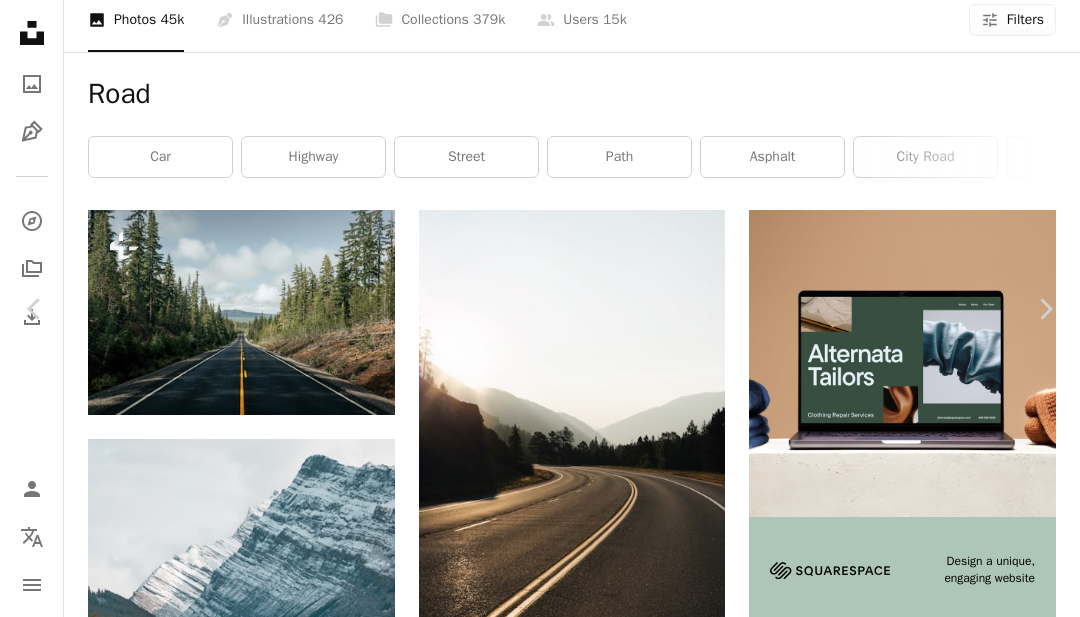 scroll, scrollTop: 38376, scrollLeft: 0, axis: vertical 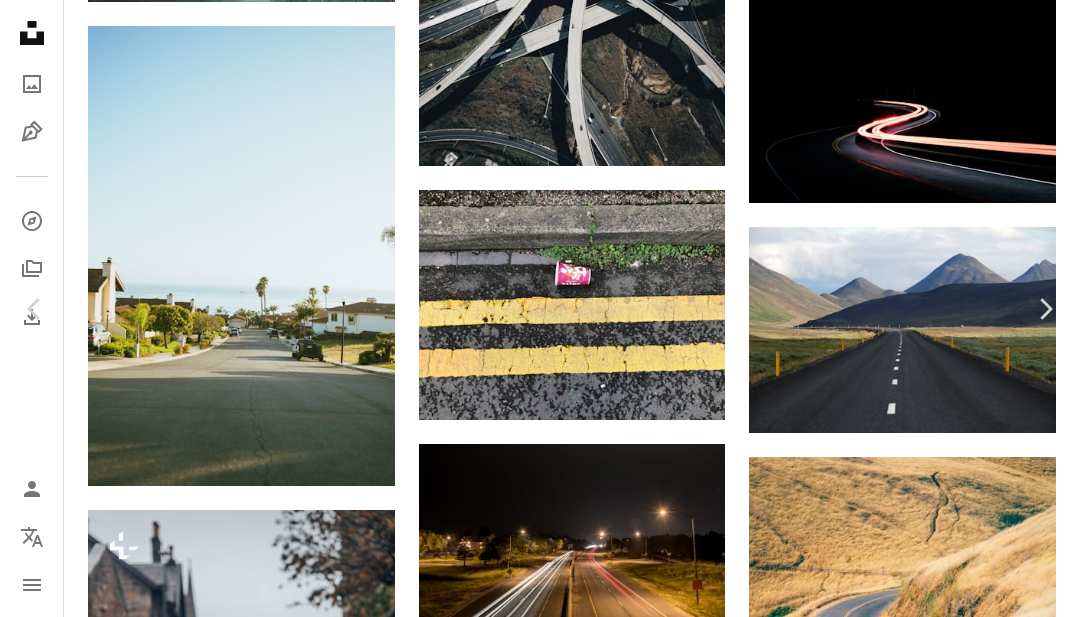 click on "An X shape" at bounding box center [20, 20] 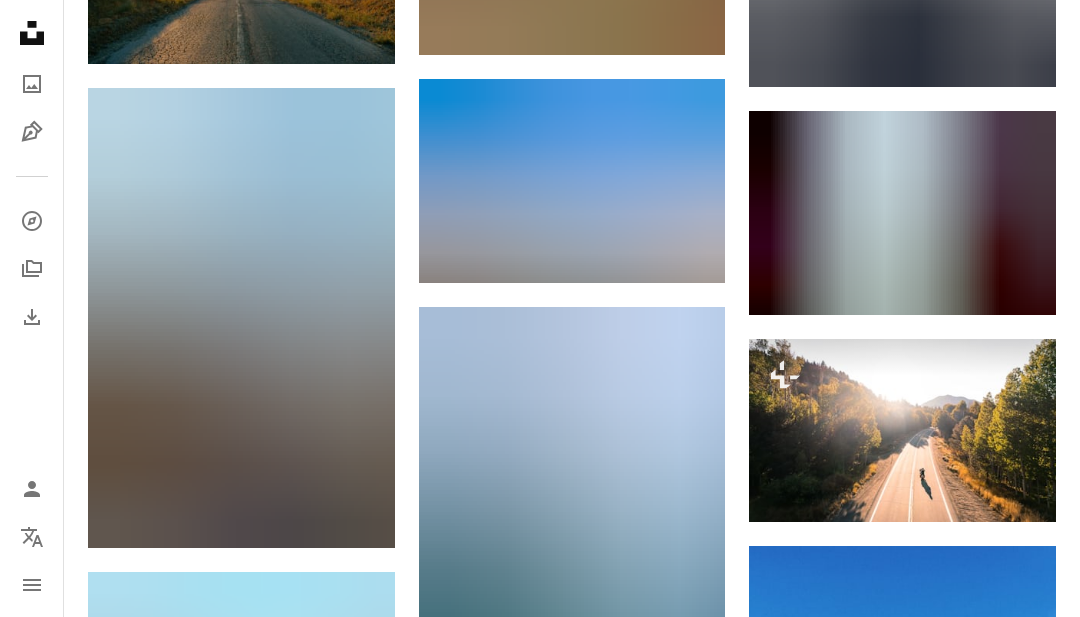 scroll, scrollTop: 40731, scrollLeft: 0, axis: vertical 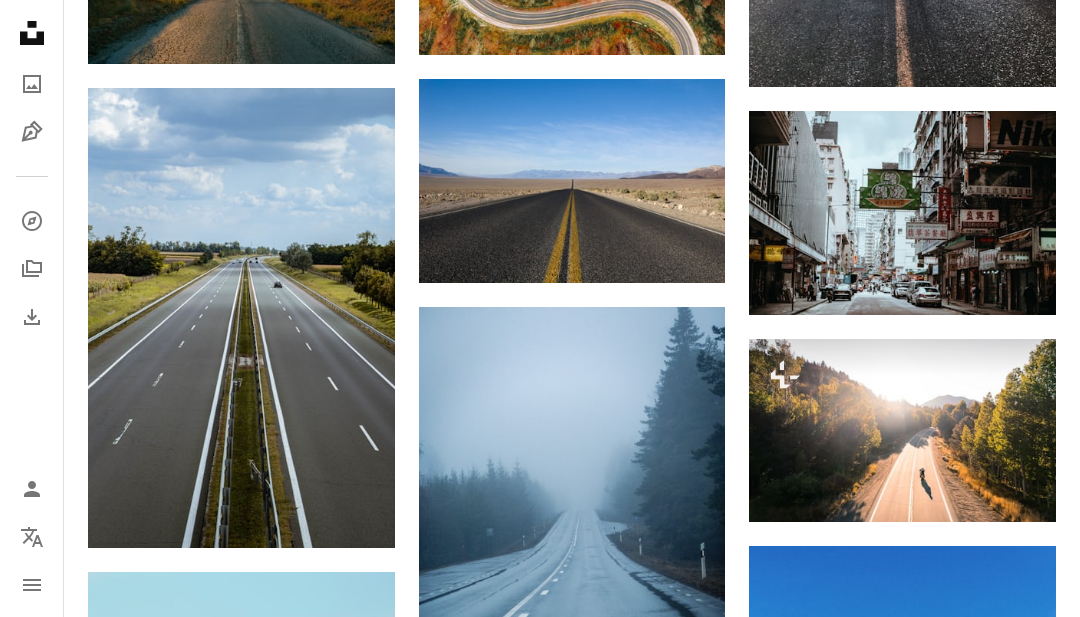 click at bounding box center [572, 537] 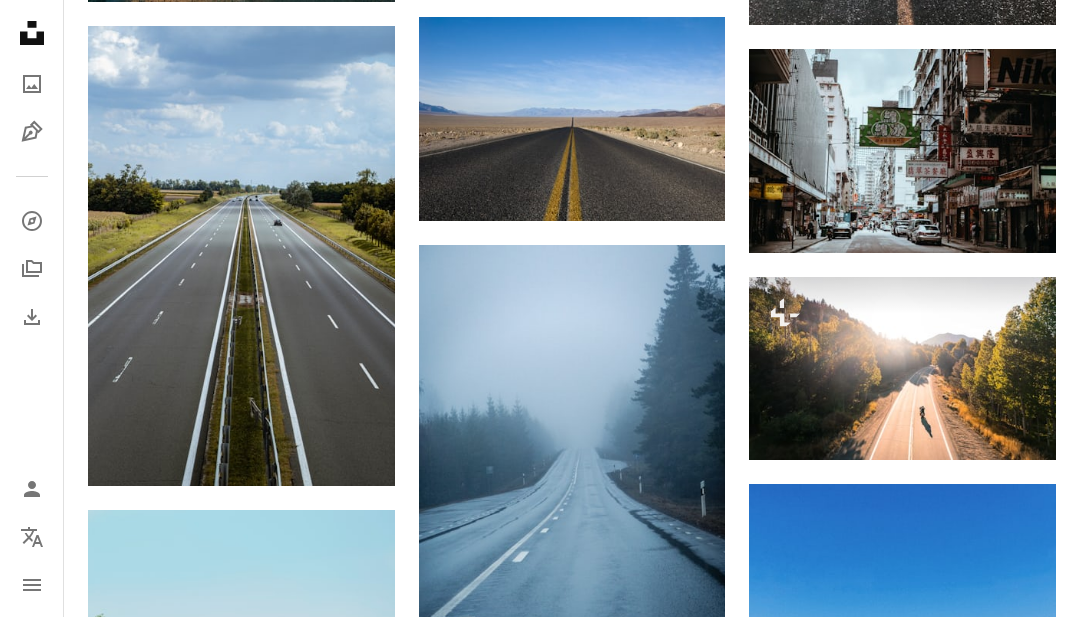 click at bounding box center (572, 475) 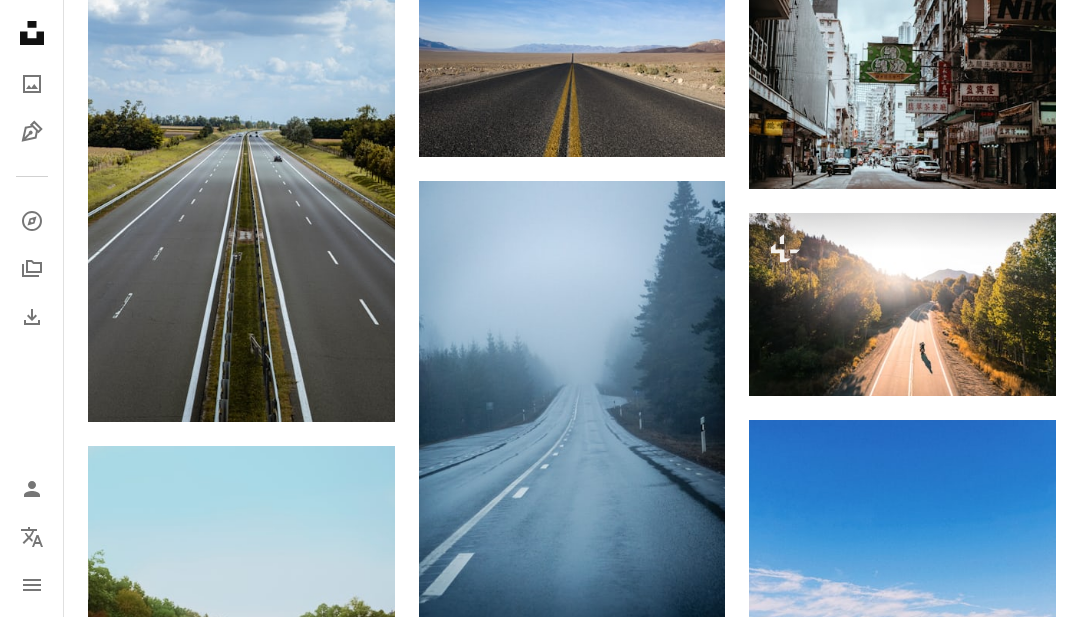 click at bounding box center [572, 411] 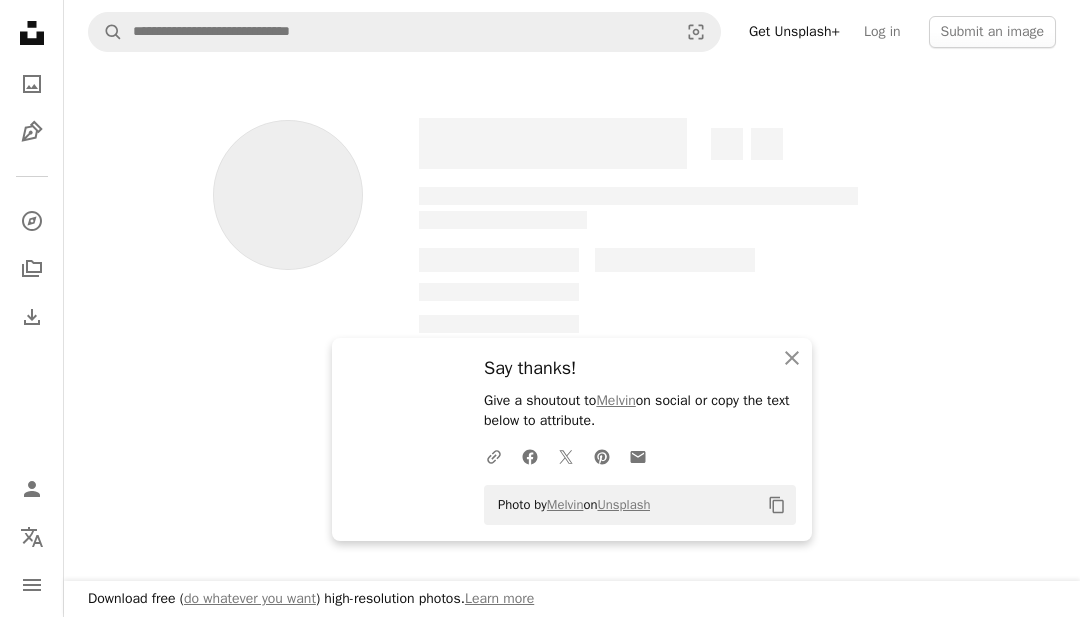 scroll, scrollTop: 64, scrollLeft: 0, axis: vertical 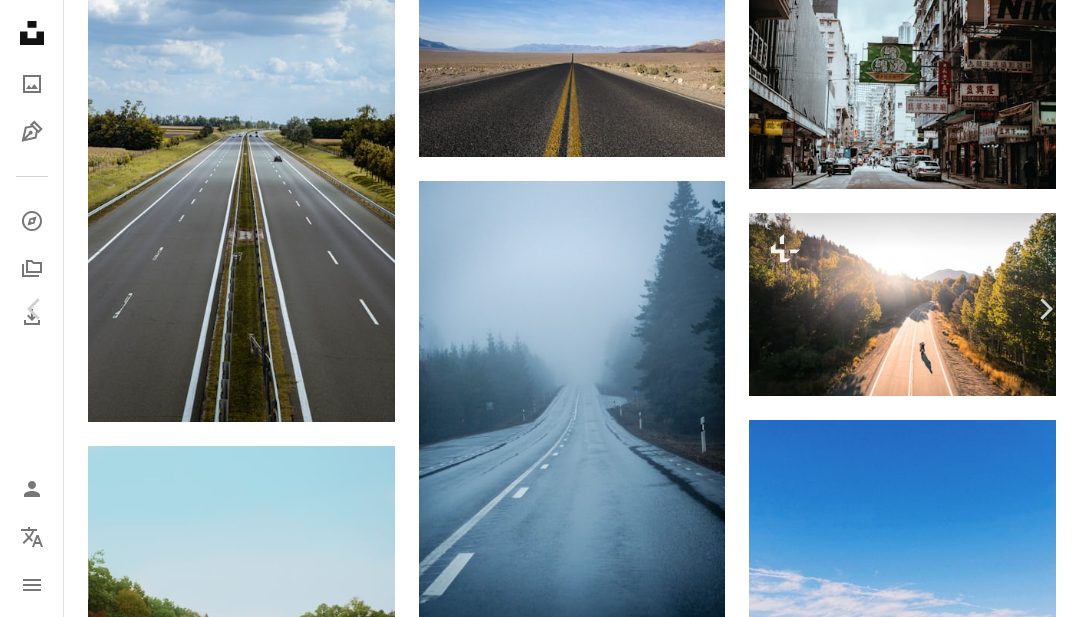 click on "An X shape" at bounding box center [20, 20] 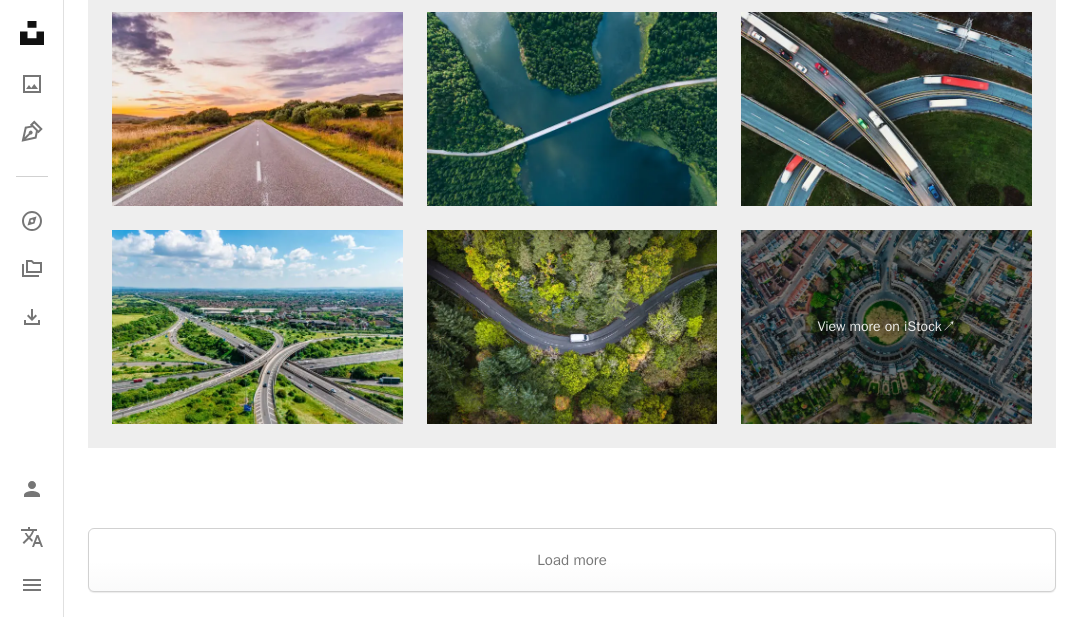 scroll, scrollTop: 45288, scrollLeft: 0, axis: vertical 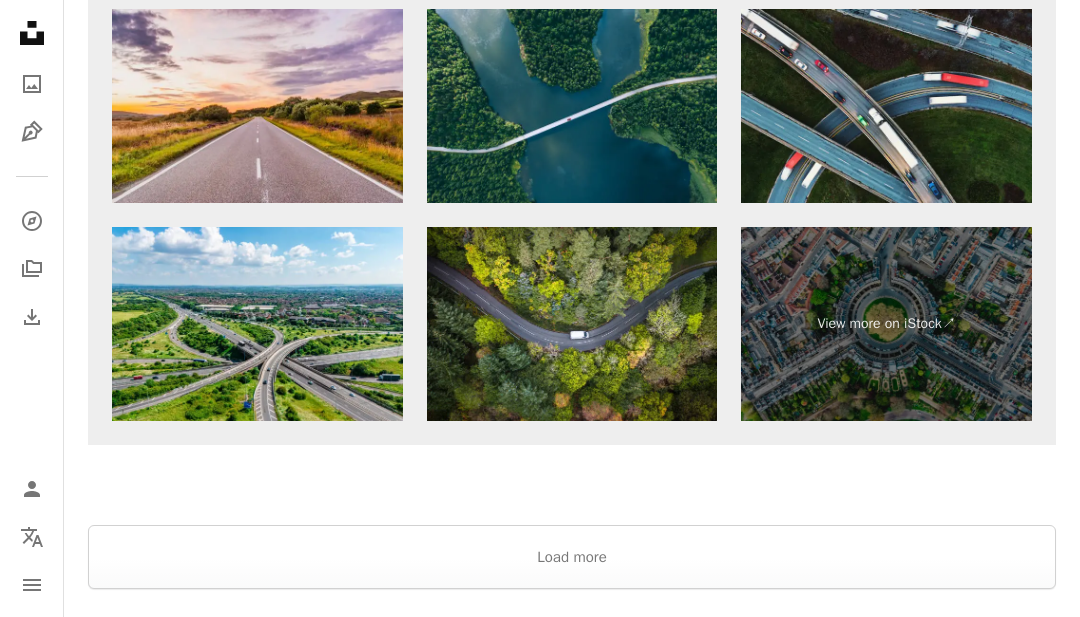 click on "Load more" at bounding box center (572, 557) 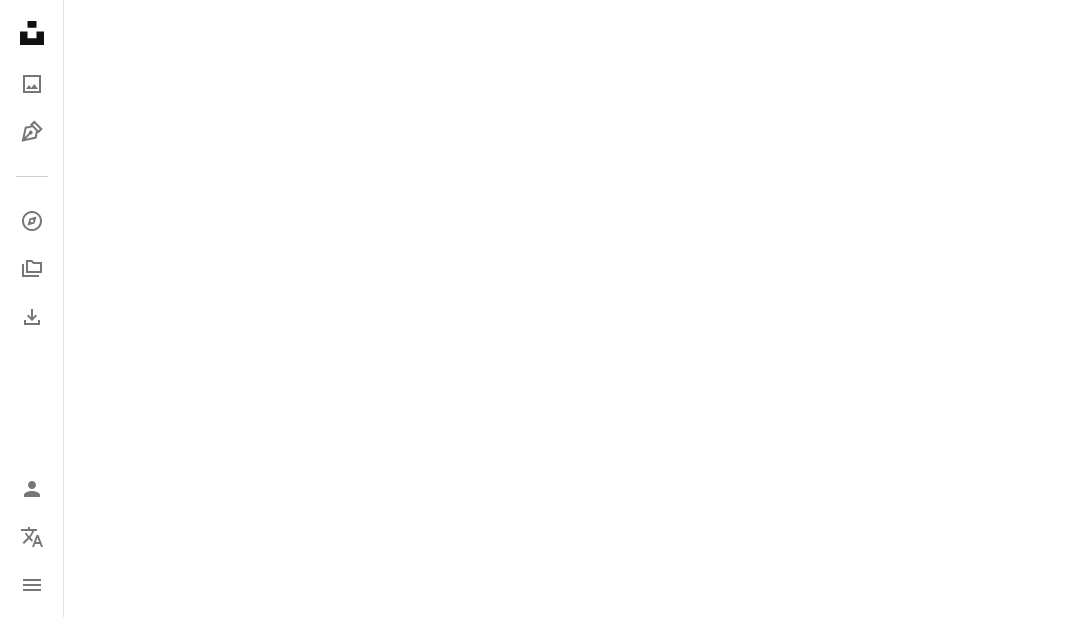 scroll, scrollTop: 45263, scrollLeft: 0, axis: vertical 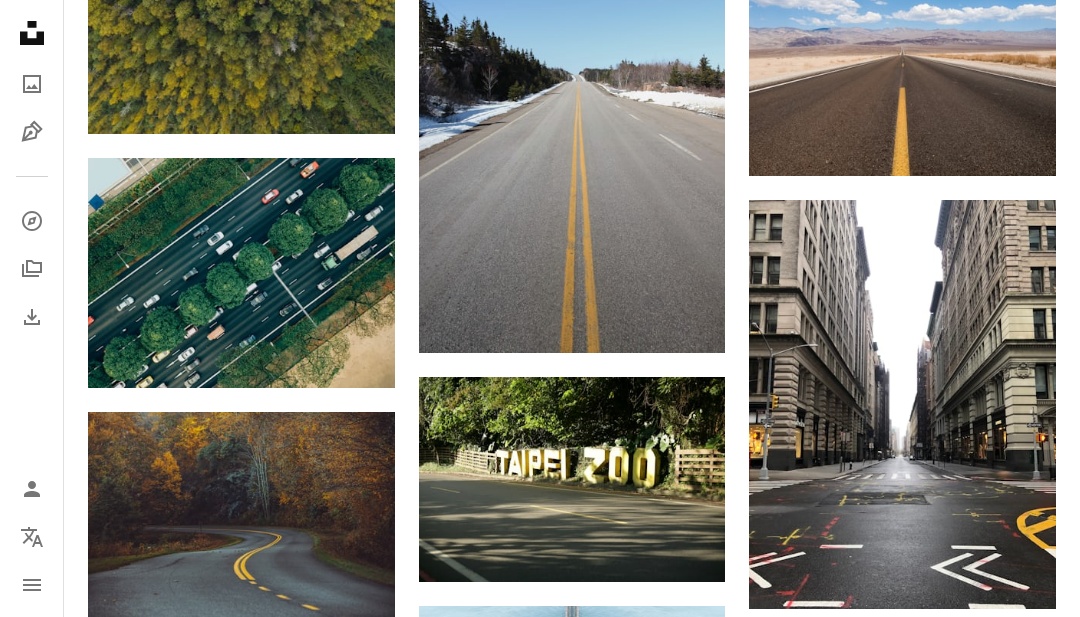 click at bounding box center (124, 354) 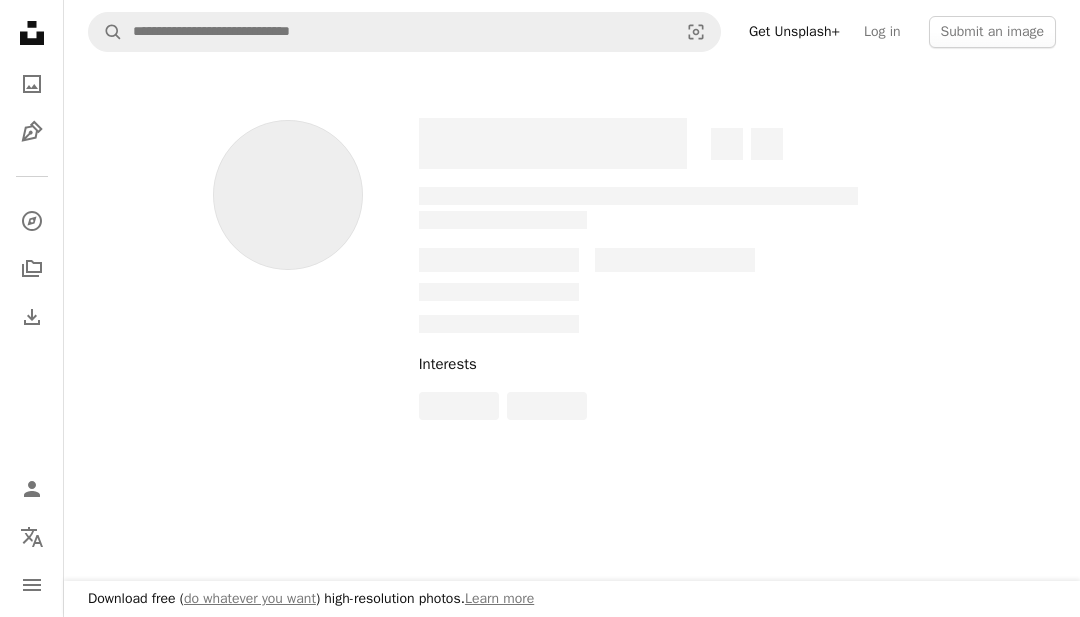 scroll, scrollTop: 0, scrollLeft: 0, axis: both 